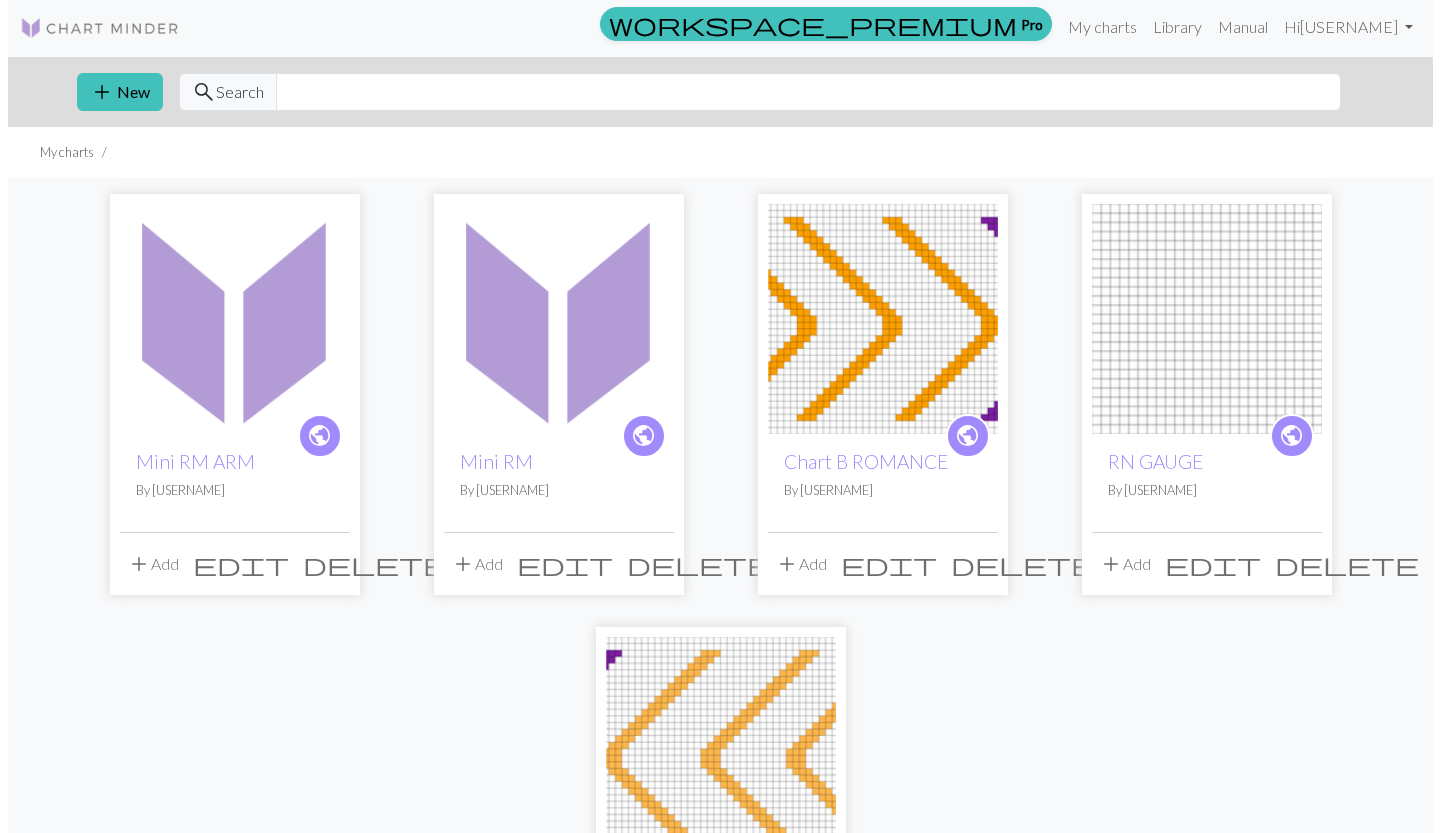 scroll, scrollTop: 0, scrollLeft: 0, axis: both 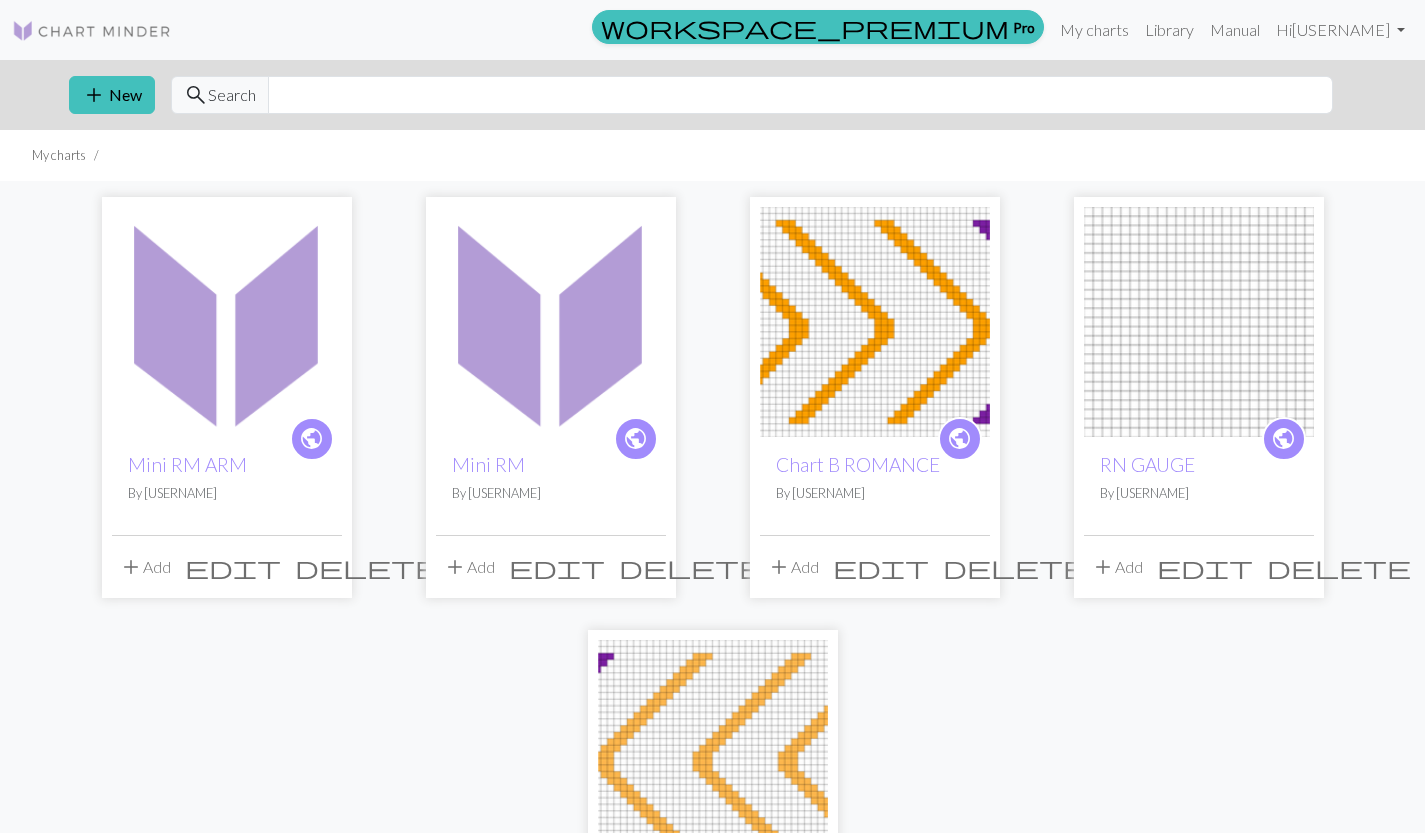 click on "add   New" at bounding box center (112, 95) 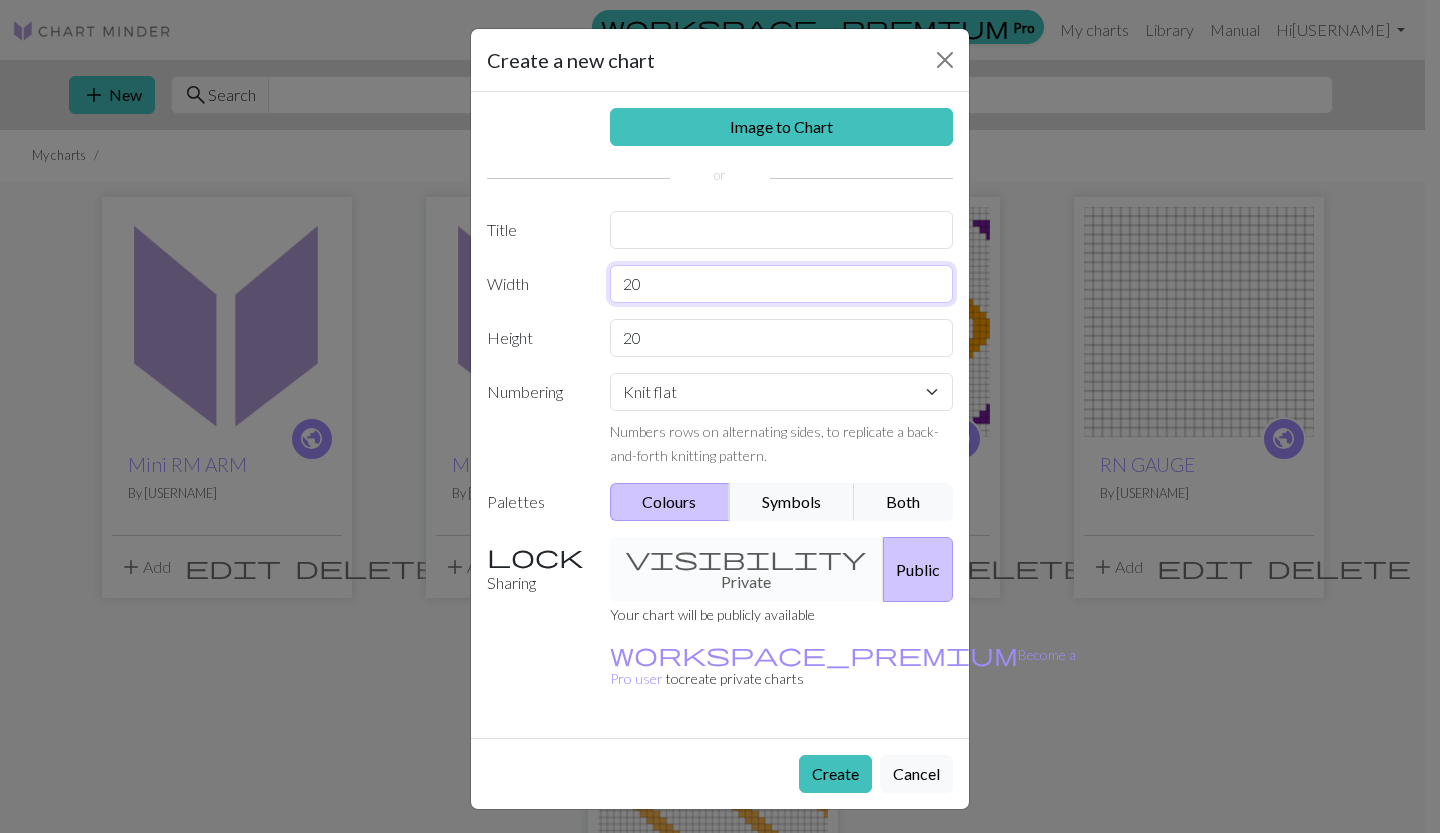 drag, startPoint x: 691, startPoint y: 284, endPoint x: 580, endPoint y: 286, distance: 111.01801 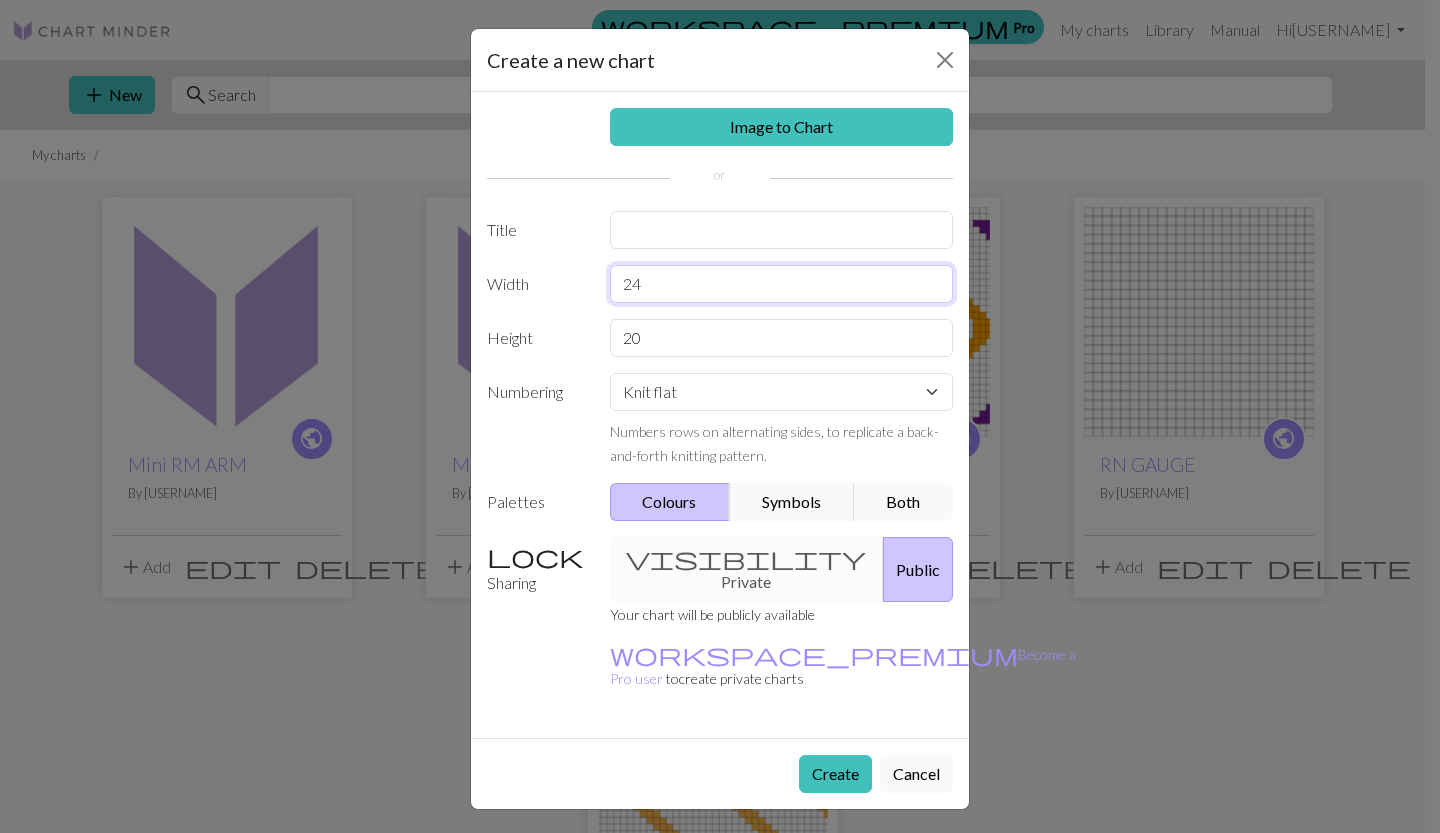 type on "24" 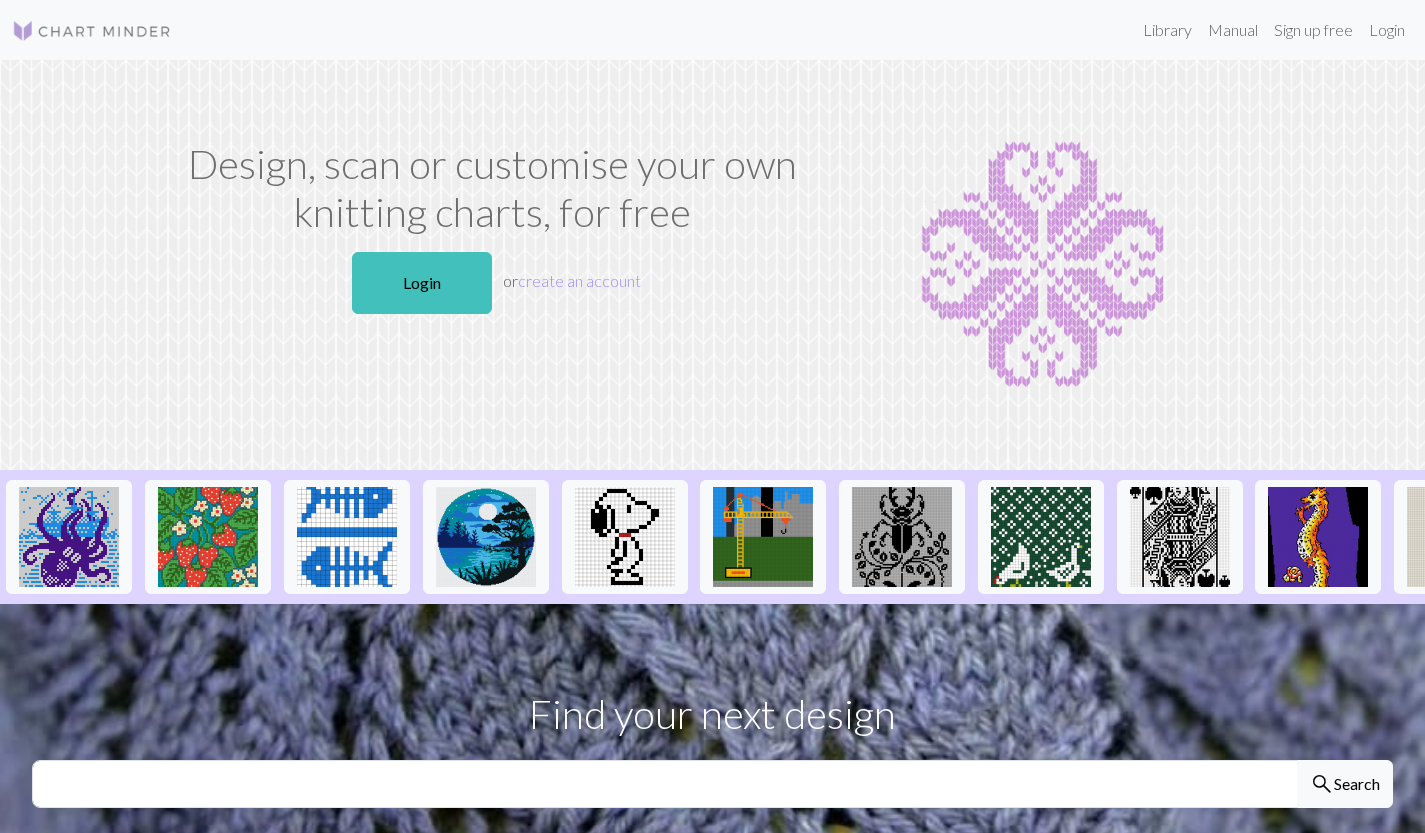 scroll, scrollTop: 0, scrollLeft: 0, axis: both 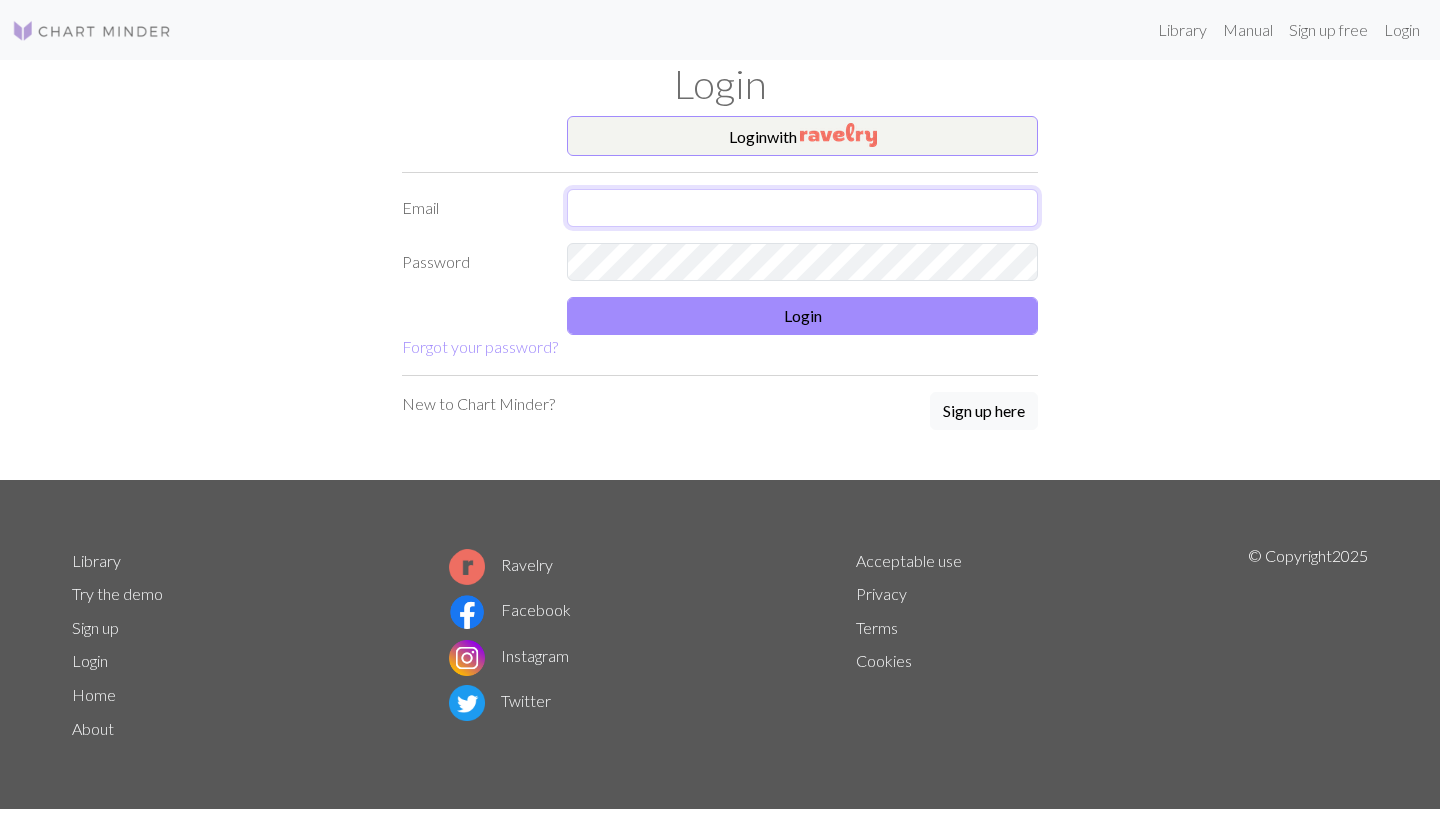 click at bounding box center [802, 208] 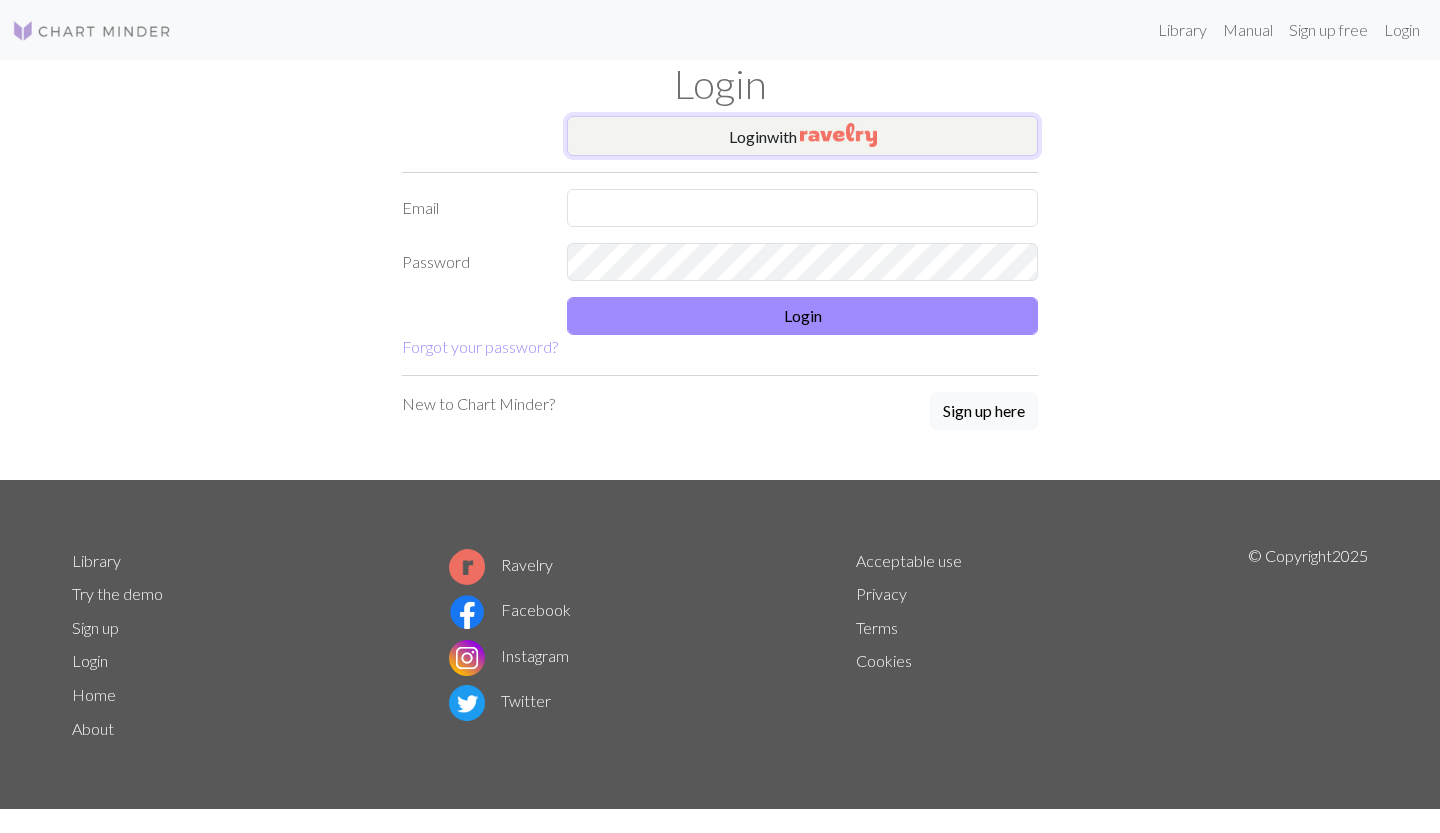 click on "Login  with" at bounding box center [802, 136] 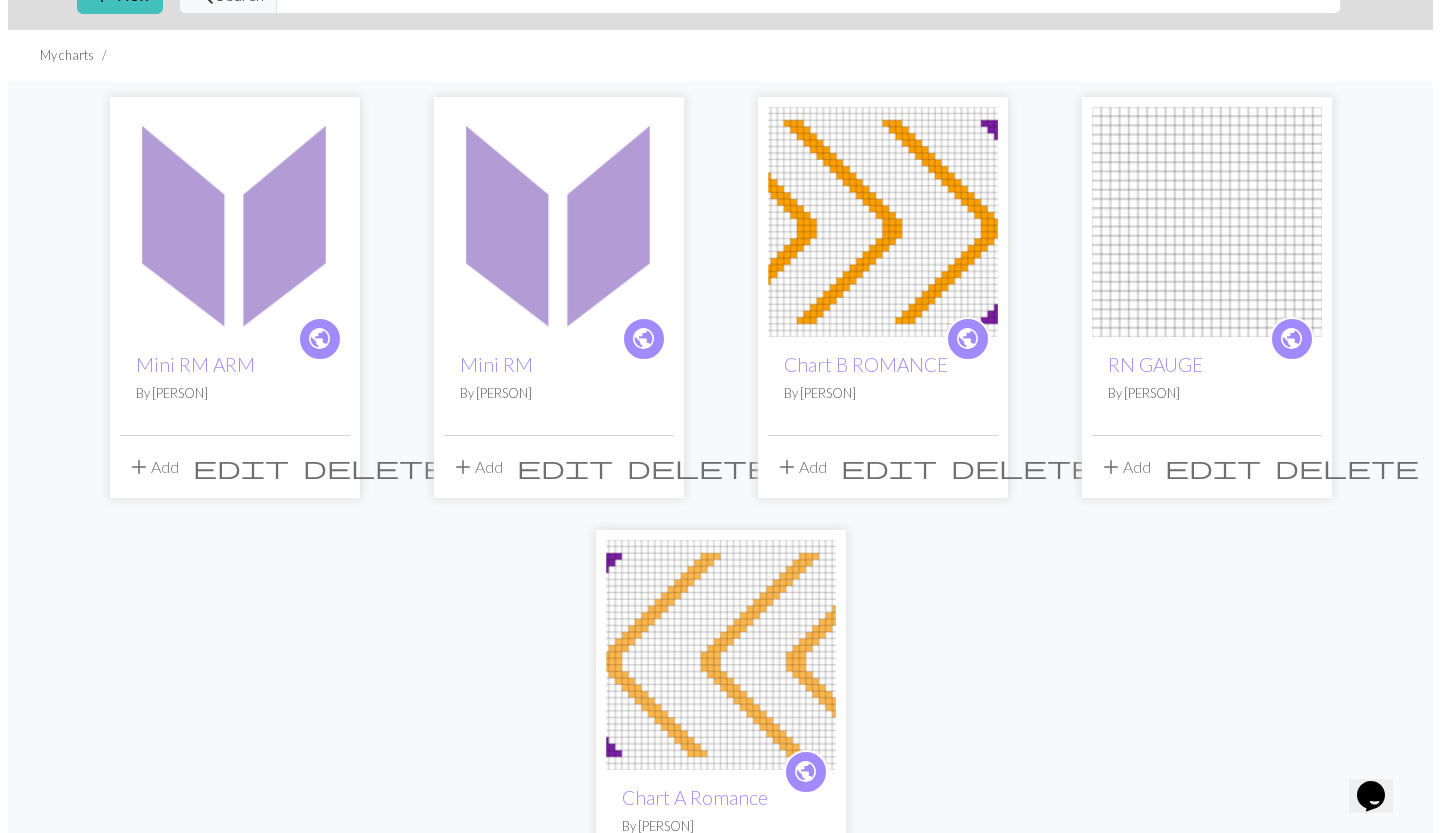 scroll, scrollTop: 0, scrollLeft: 0, axis: both 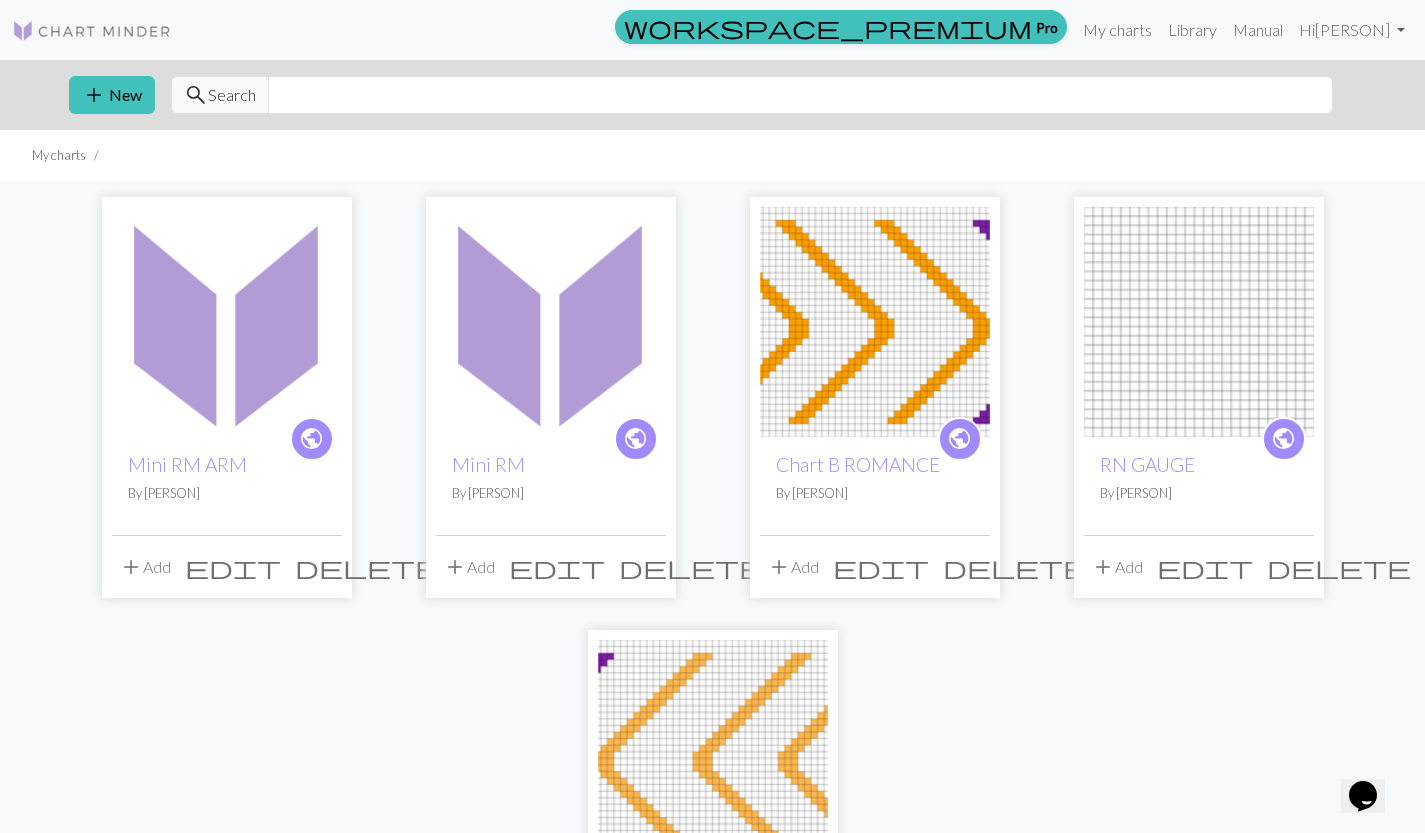 click on "add" at bounding box center (94, 95) 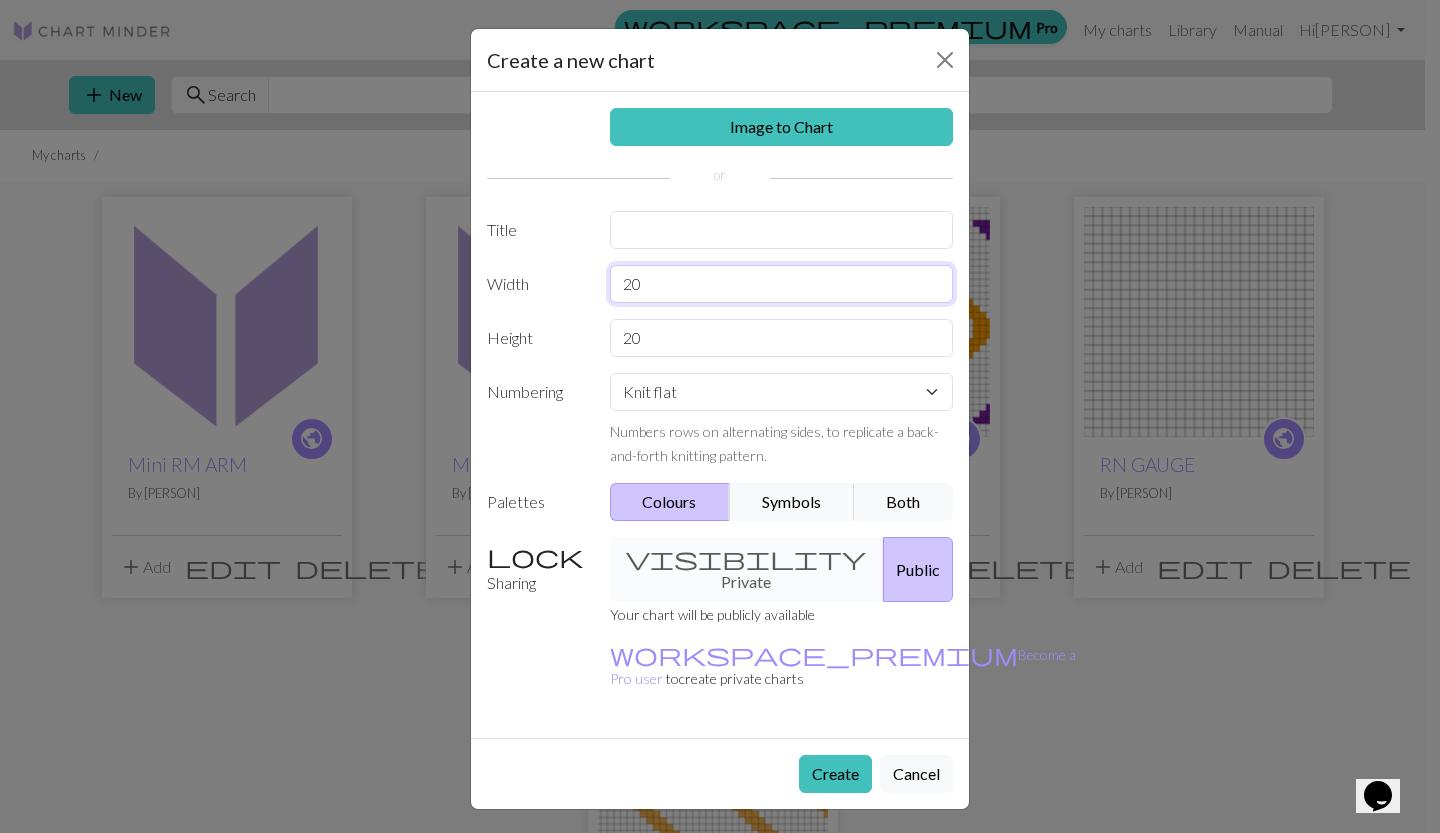 drag, startPoint x: 693, startPoint y: 284, endPoint x: 490, endPoint y: 268, distance: 203.62956 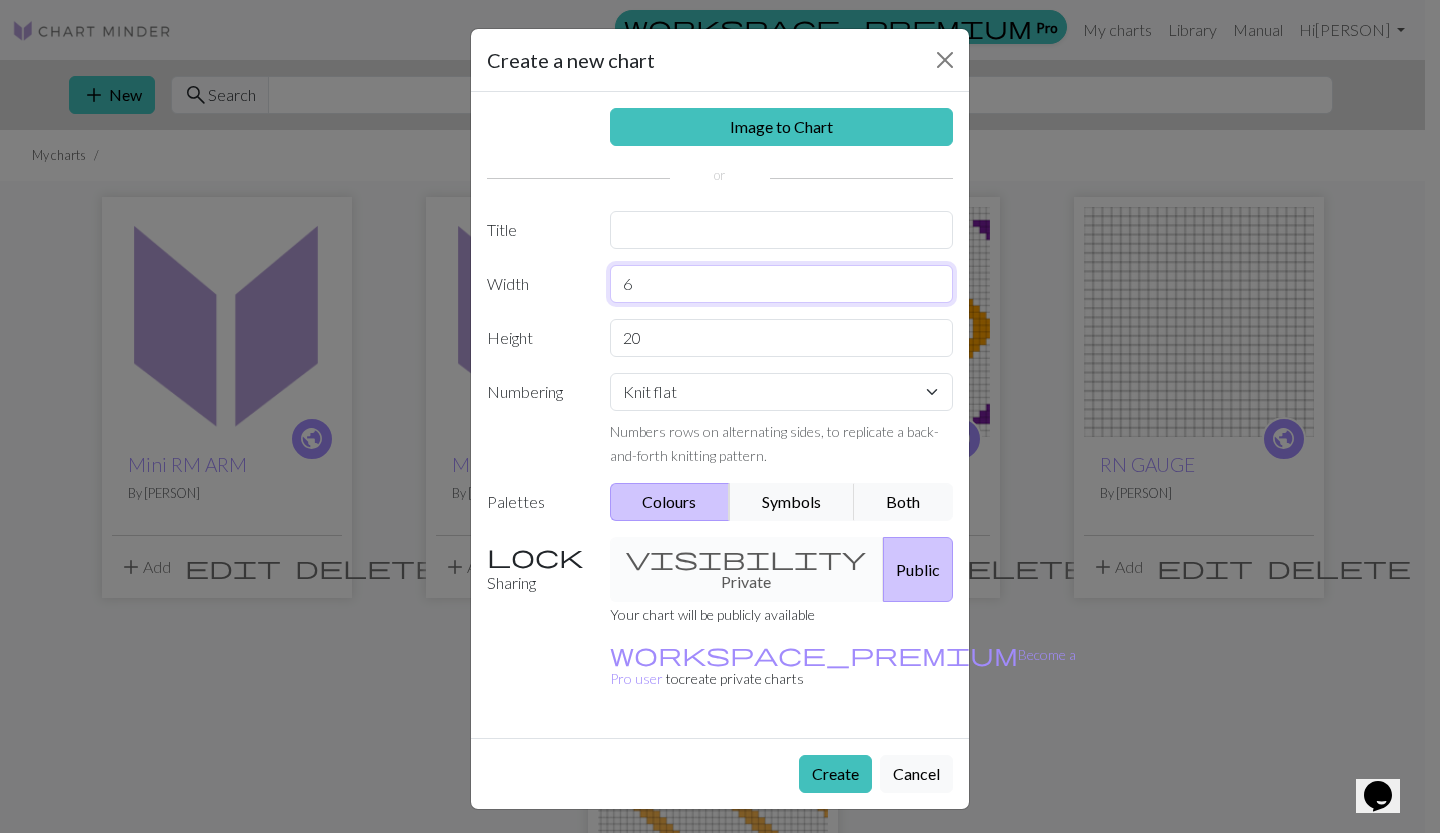 type on "6" 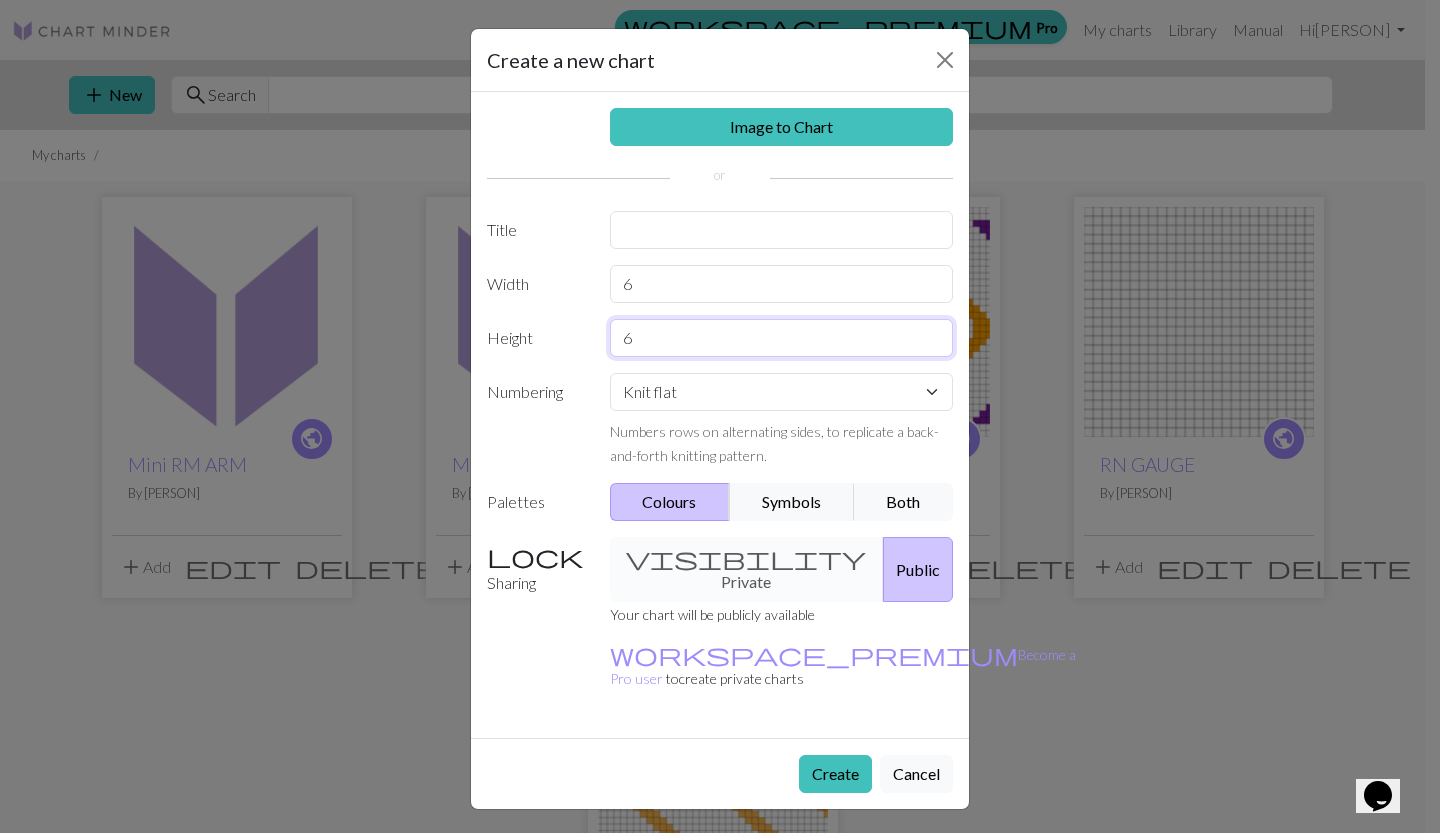 type on "6" 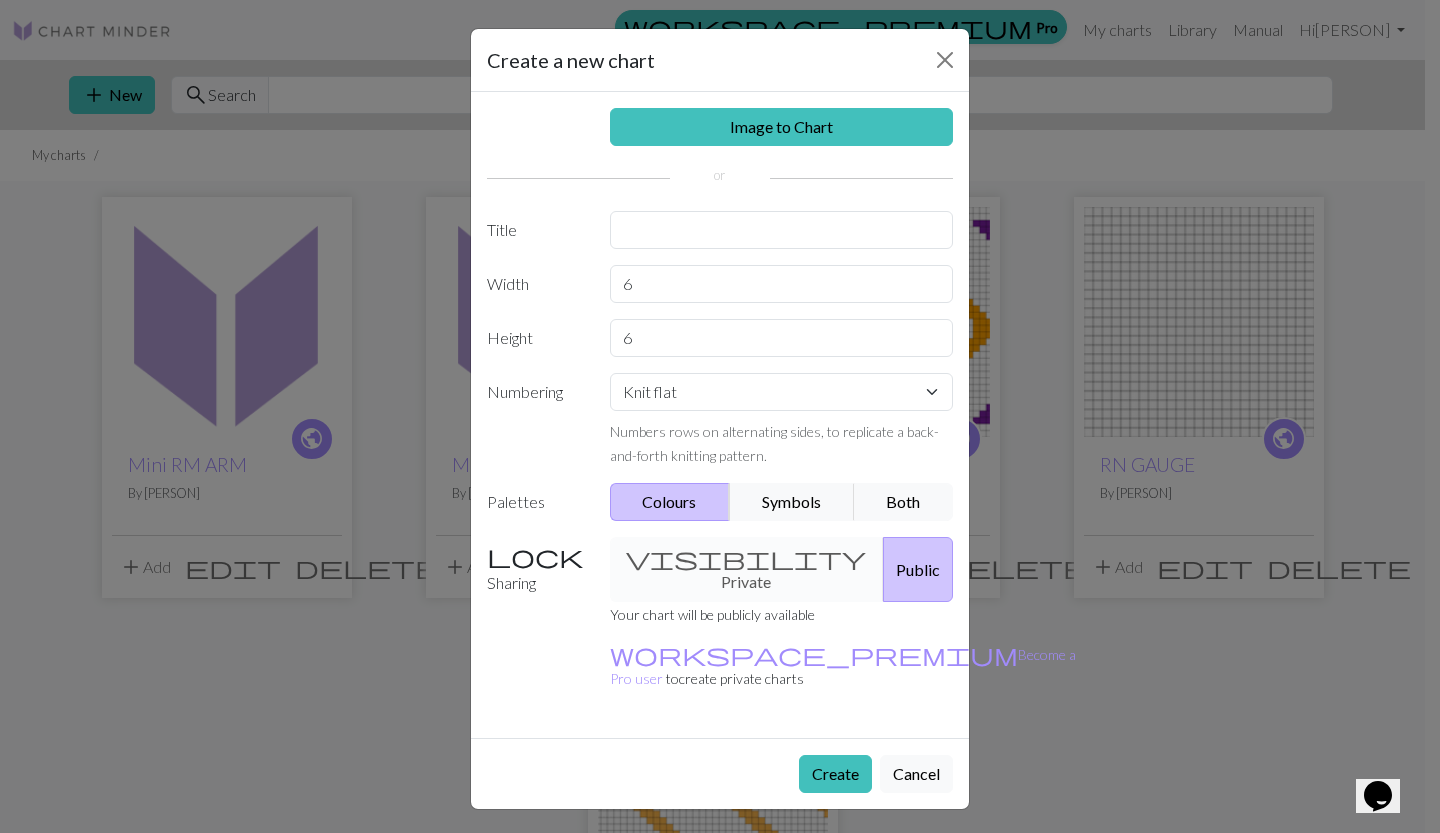drag, startPoint x: 687, startPoint y: 258, endPoint x: 688, endPoint y: 247, distance: 11.045361 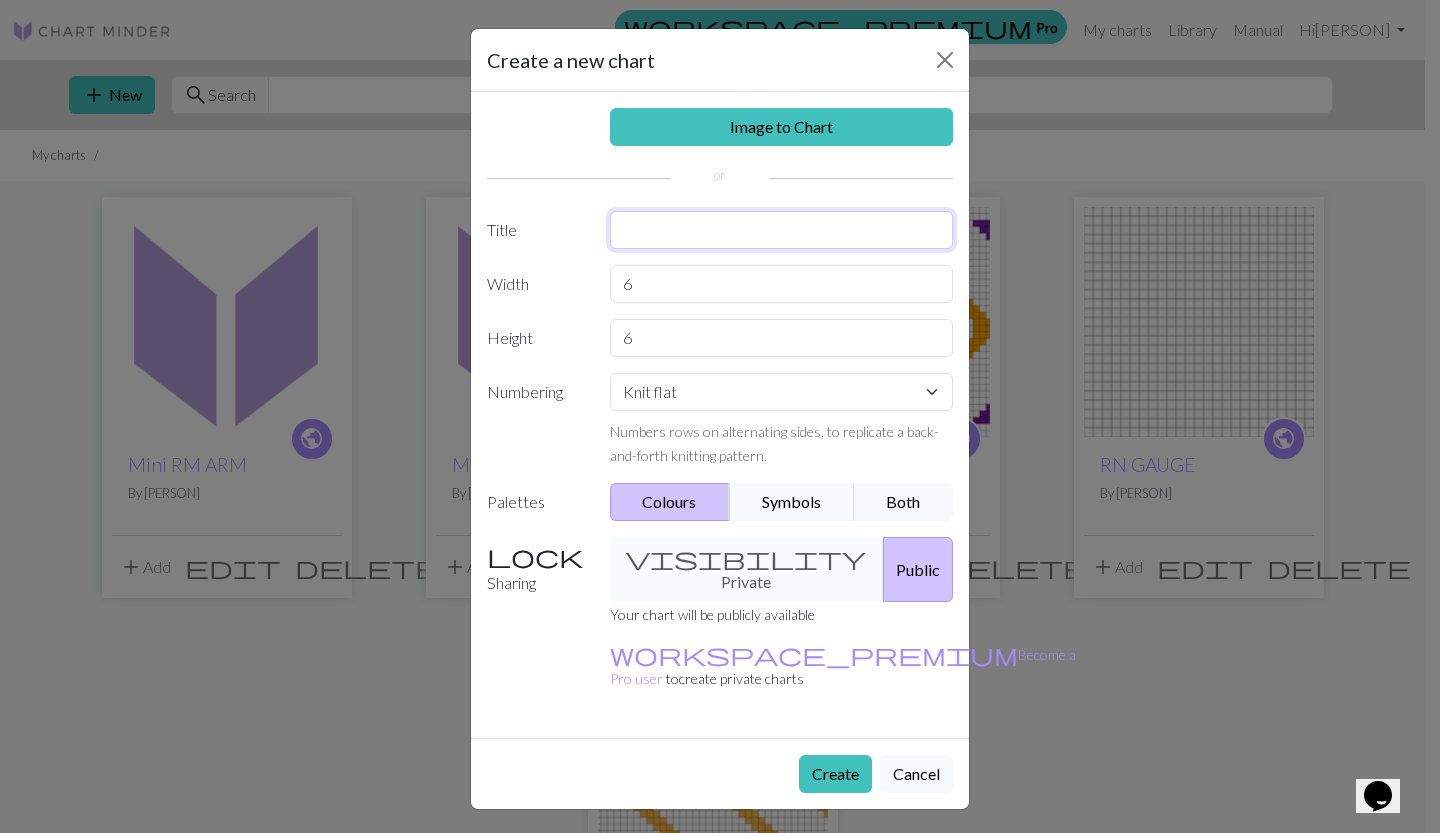 click at bounding box center [782, 230] 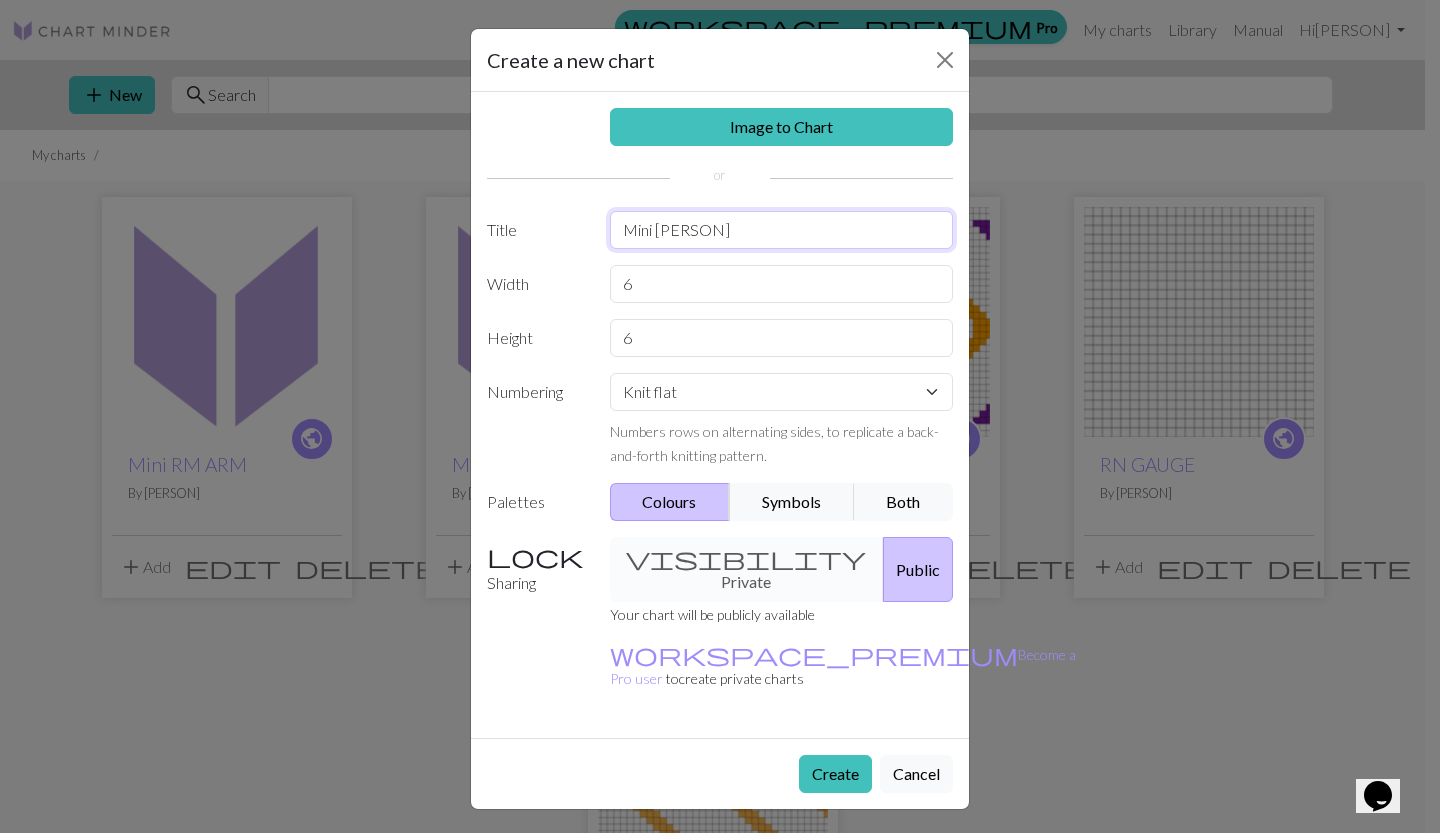 type on "Mini elisabet" 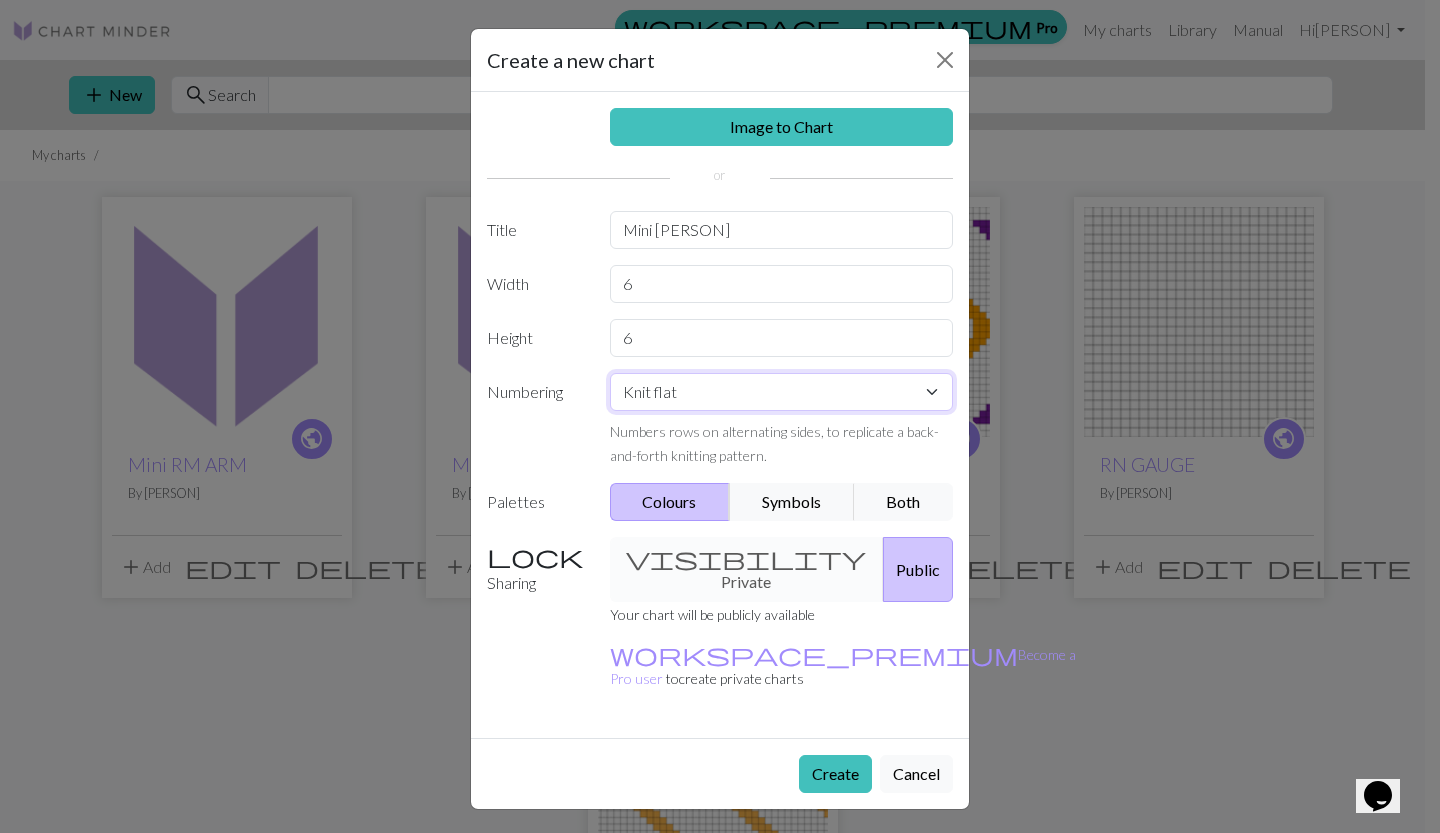 click on "Knit flat Knit in the round Lace knitting Cross stitch" at bounding box center (782, 392) 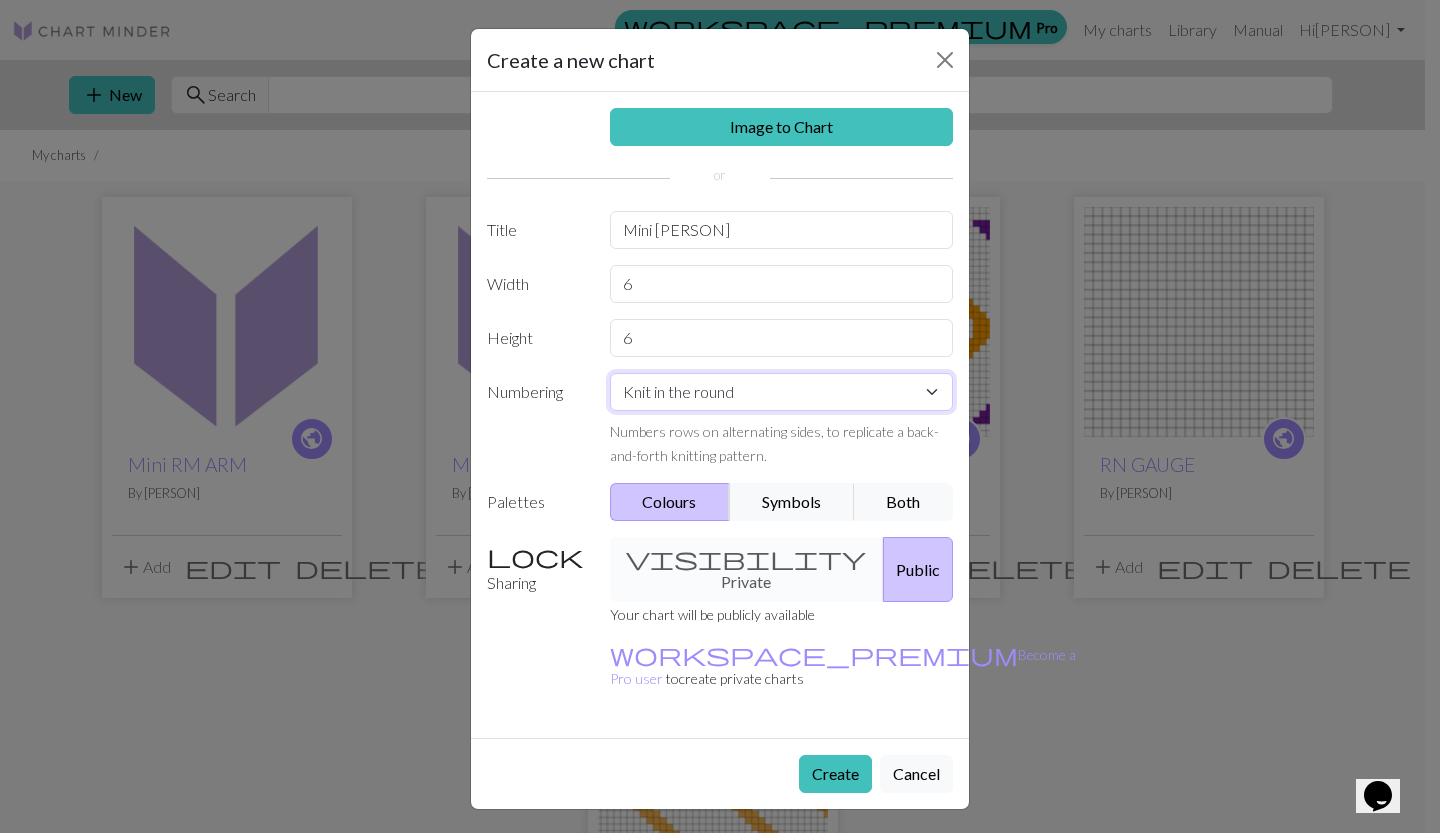 click on "Knit flat Knit in the round Lace knitting Cross stitch" at bounding box center (782, 392) 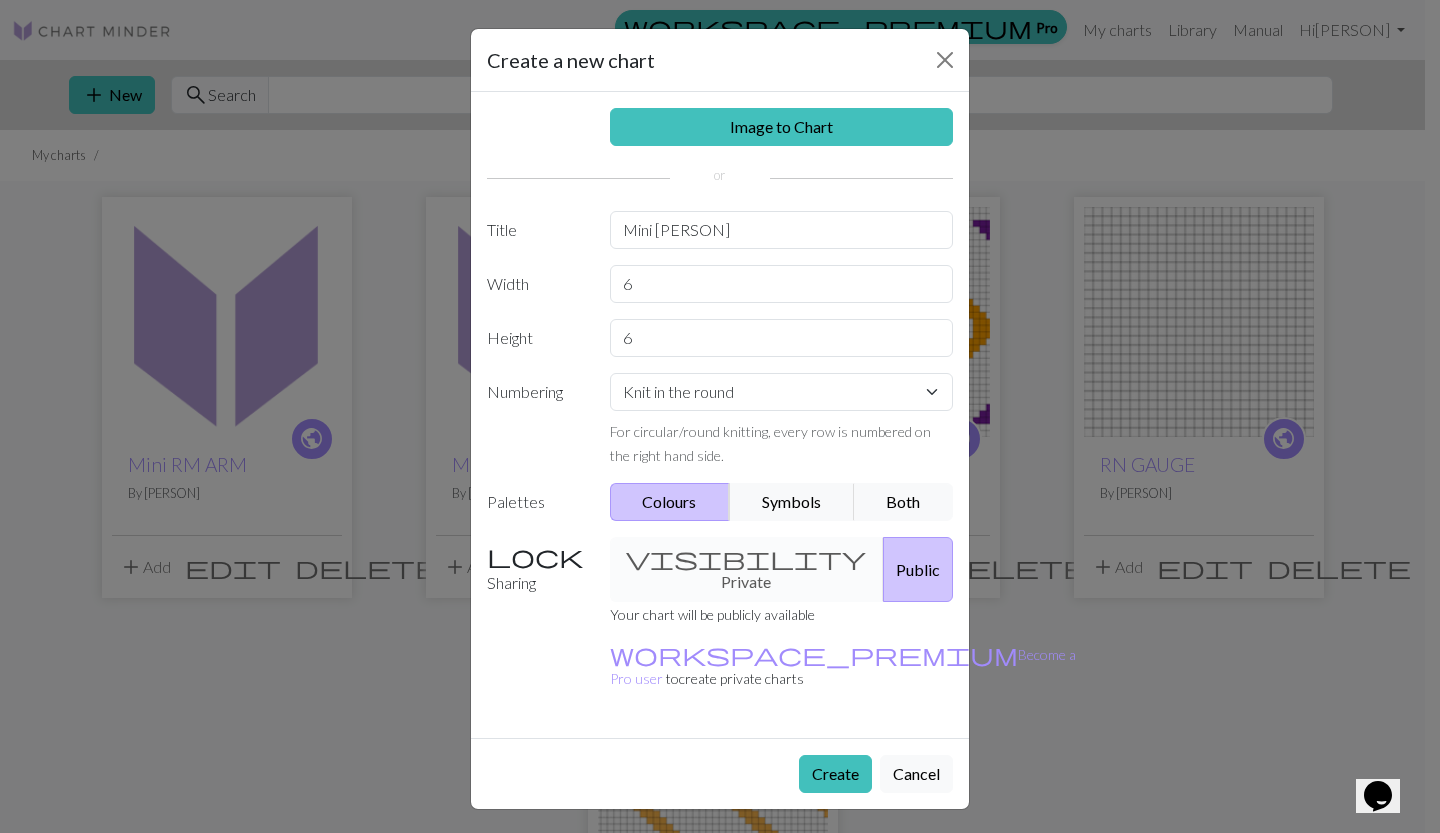 click on "Create" at bounding box center (835, 774) 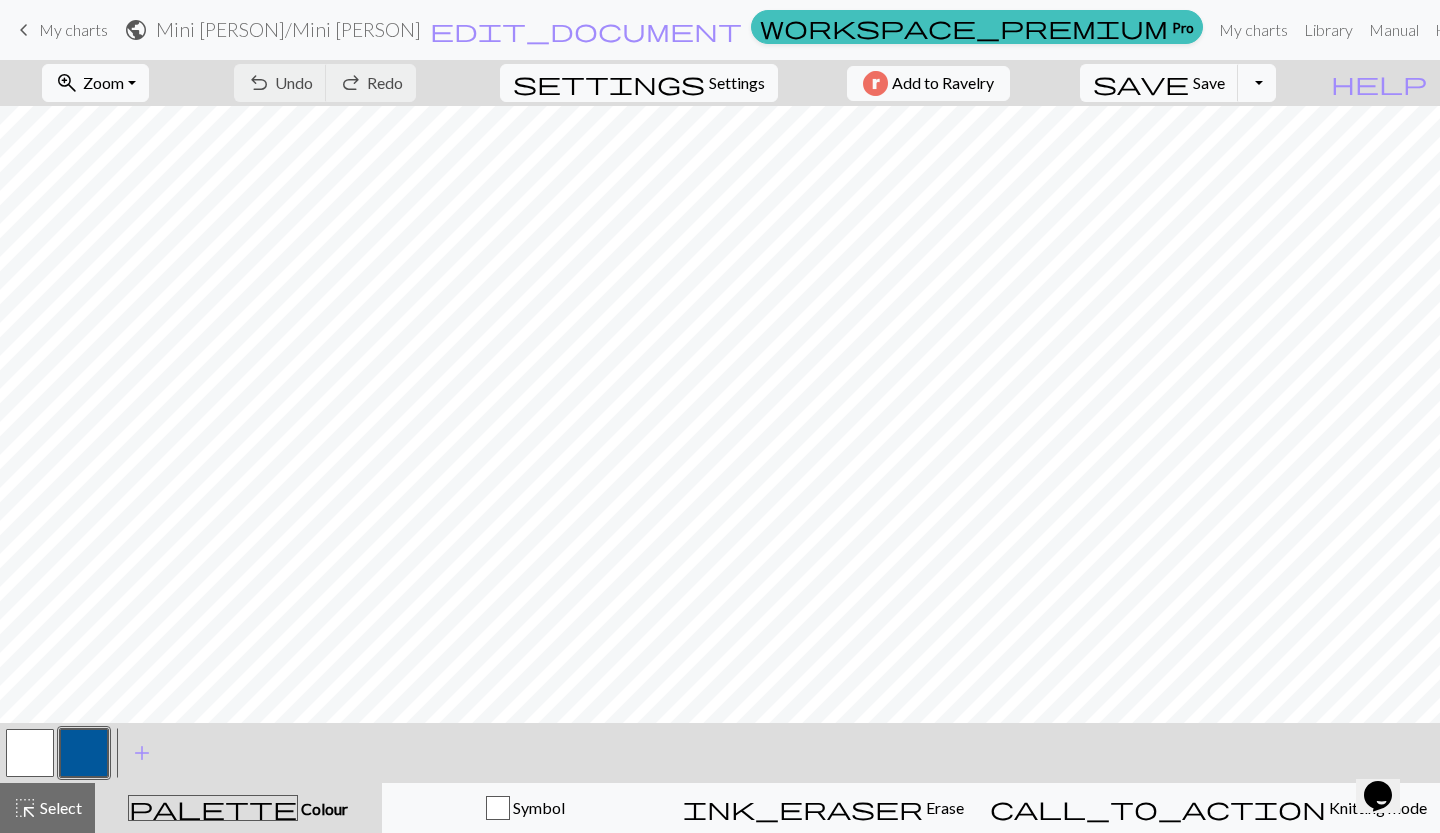 click on "Settings" at bounding box center (737, 83) 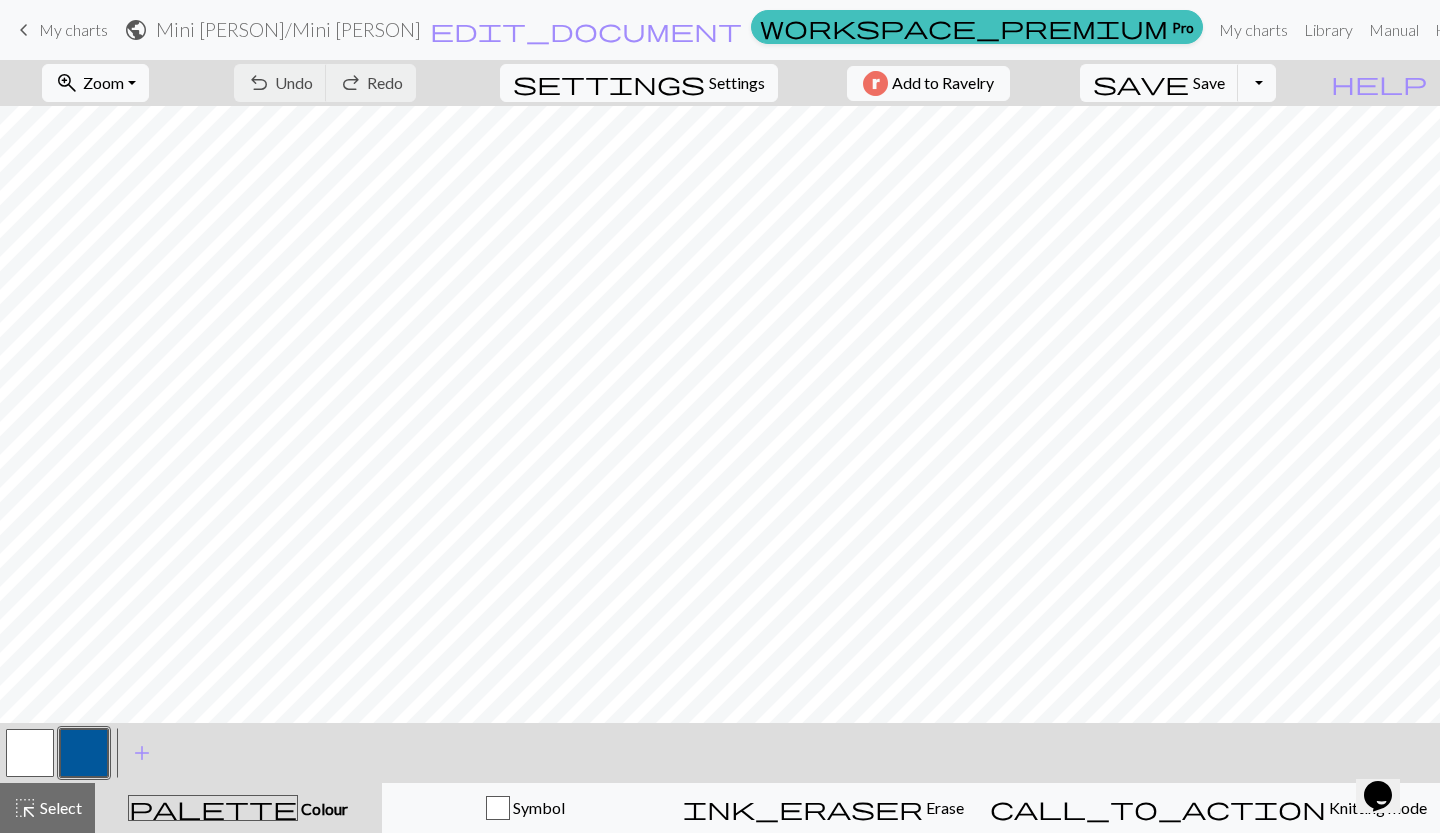 select on "aran" 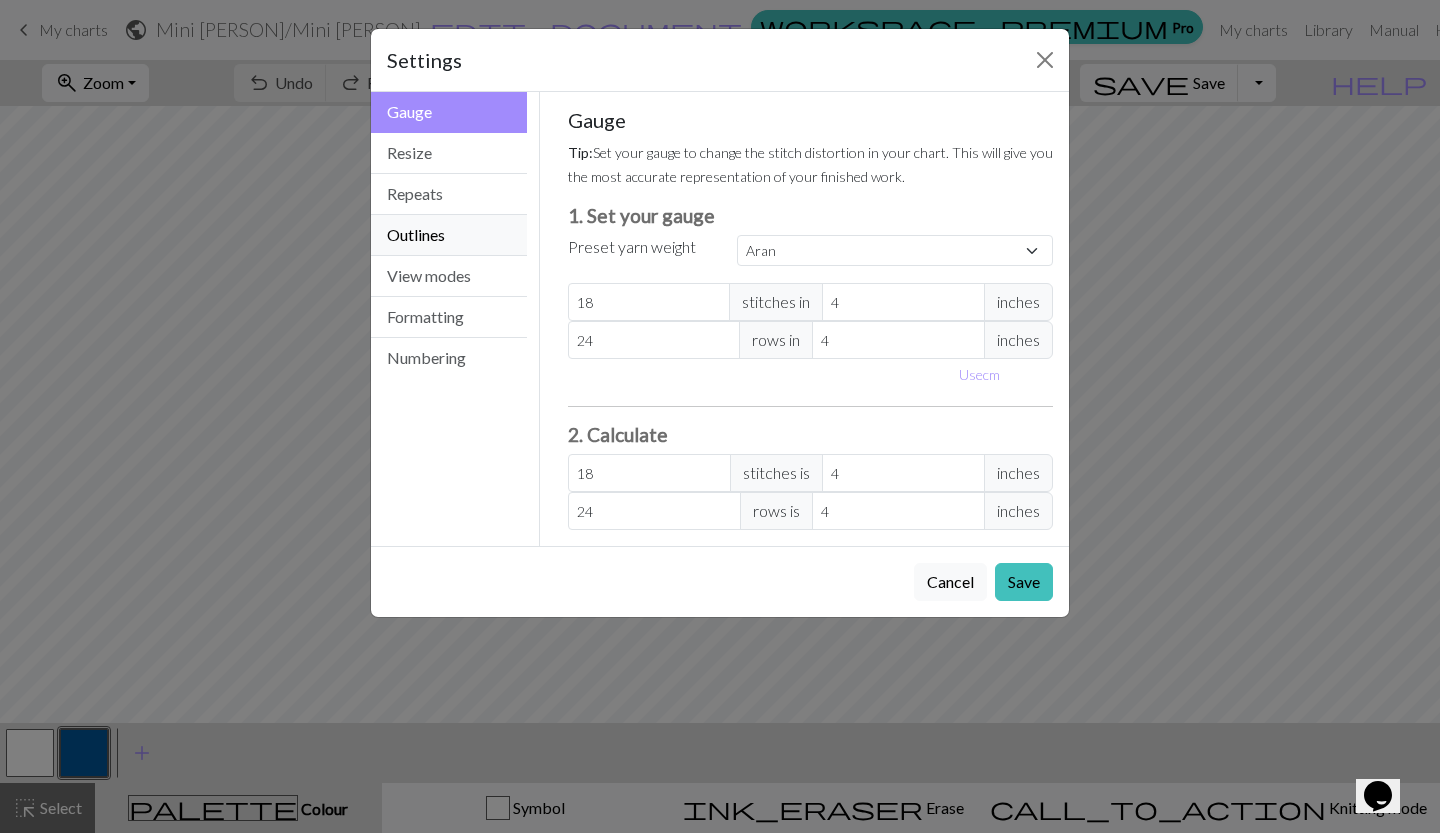 click on "Outlines" at bounding box center [449, 235] 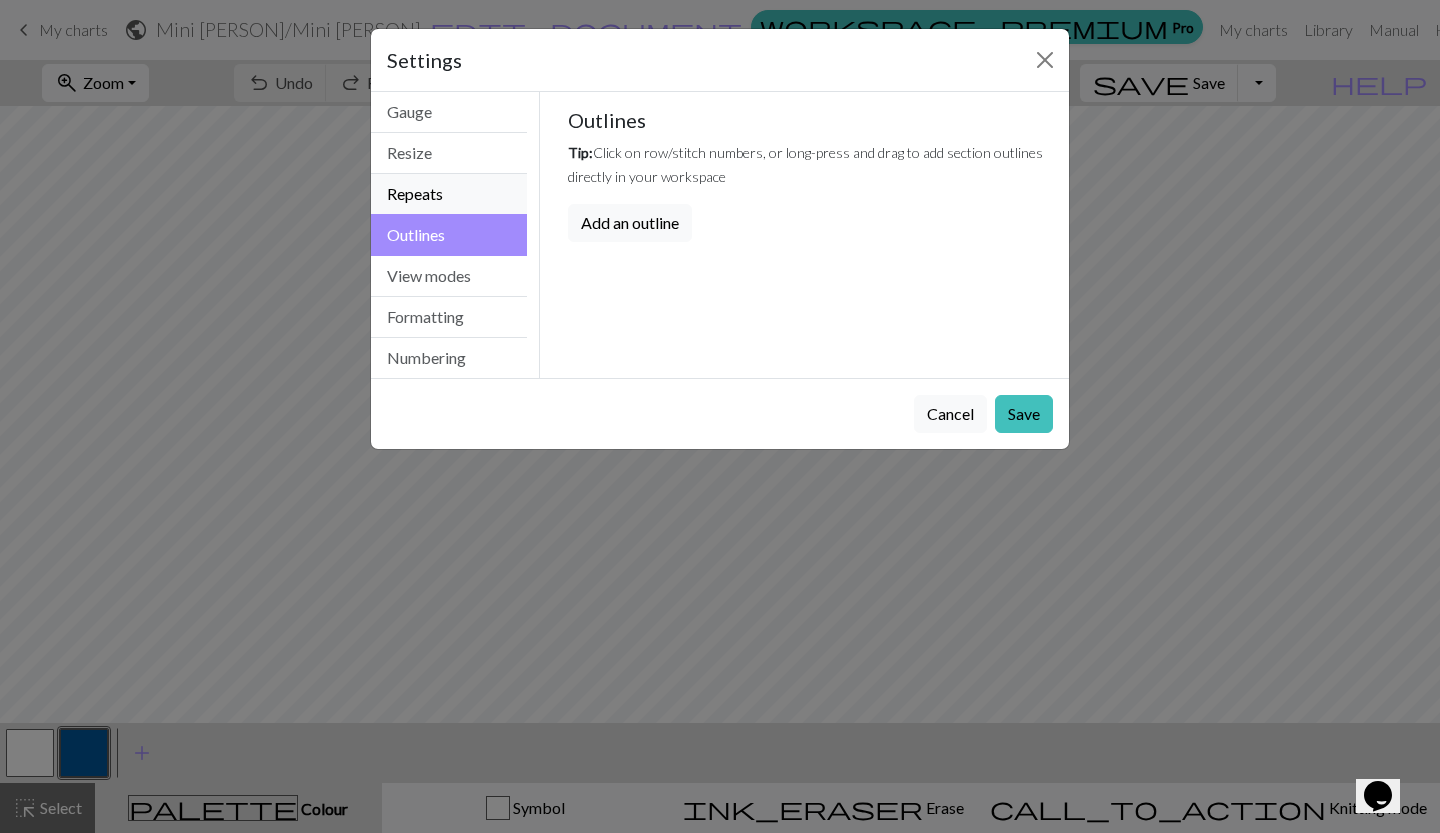 click on "Repeats" at bounding box center (449, 194) 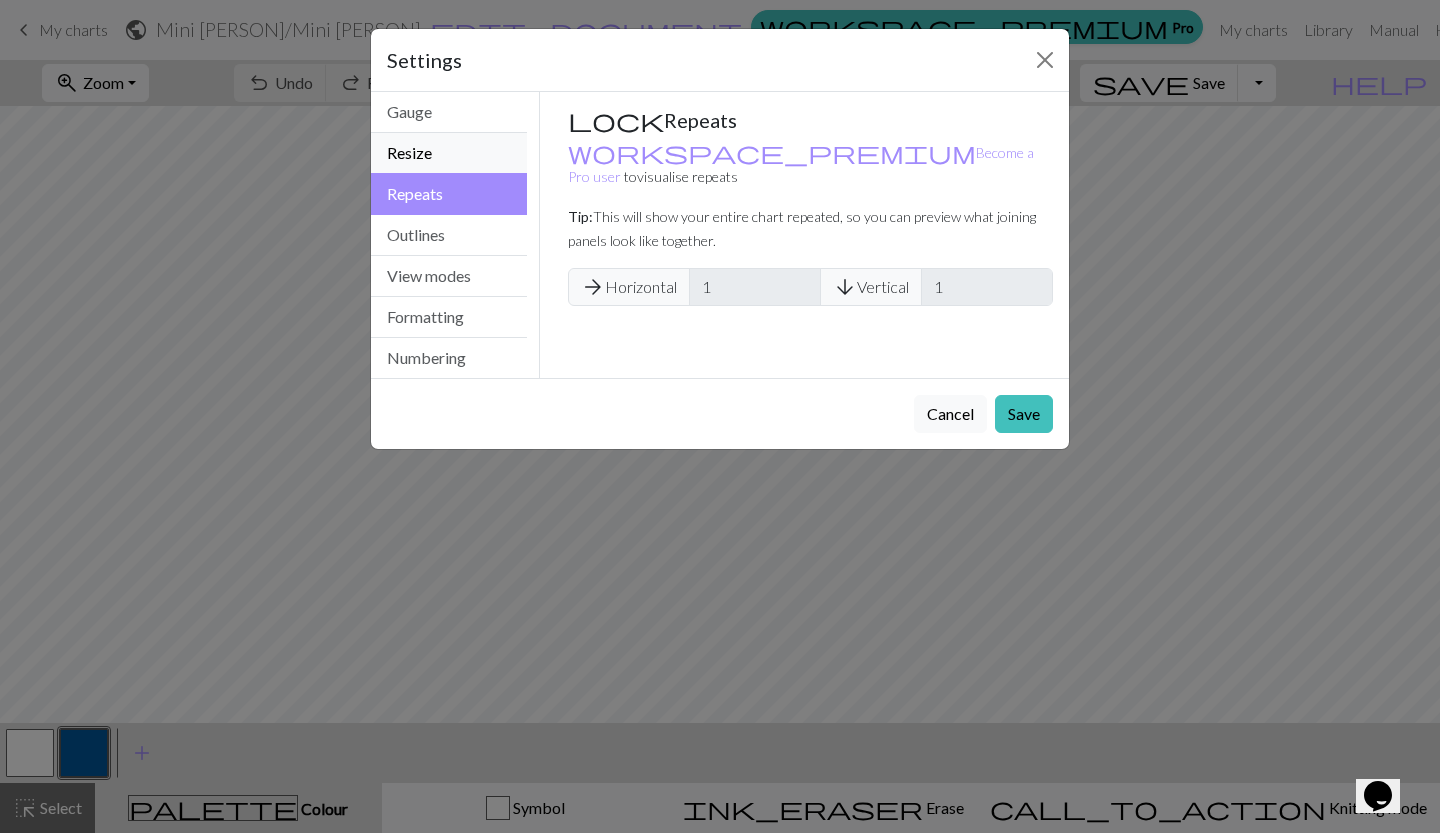 click on "Resize" at bounding box center (449, 153) 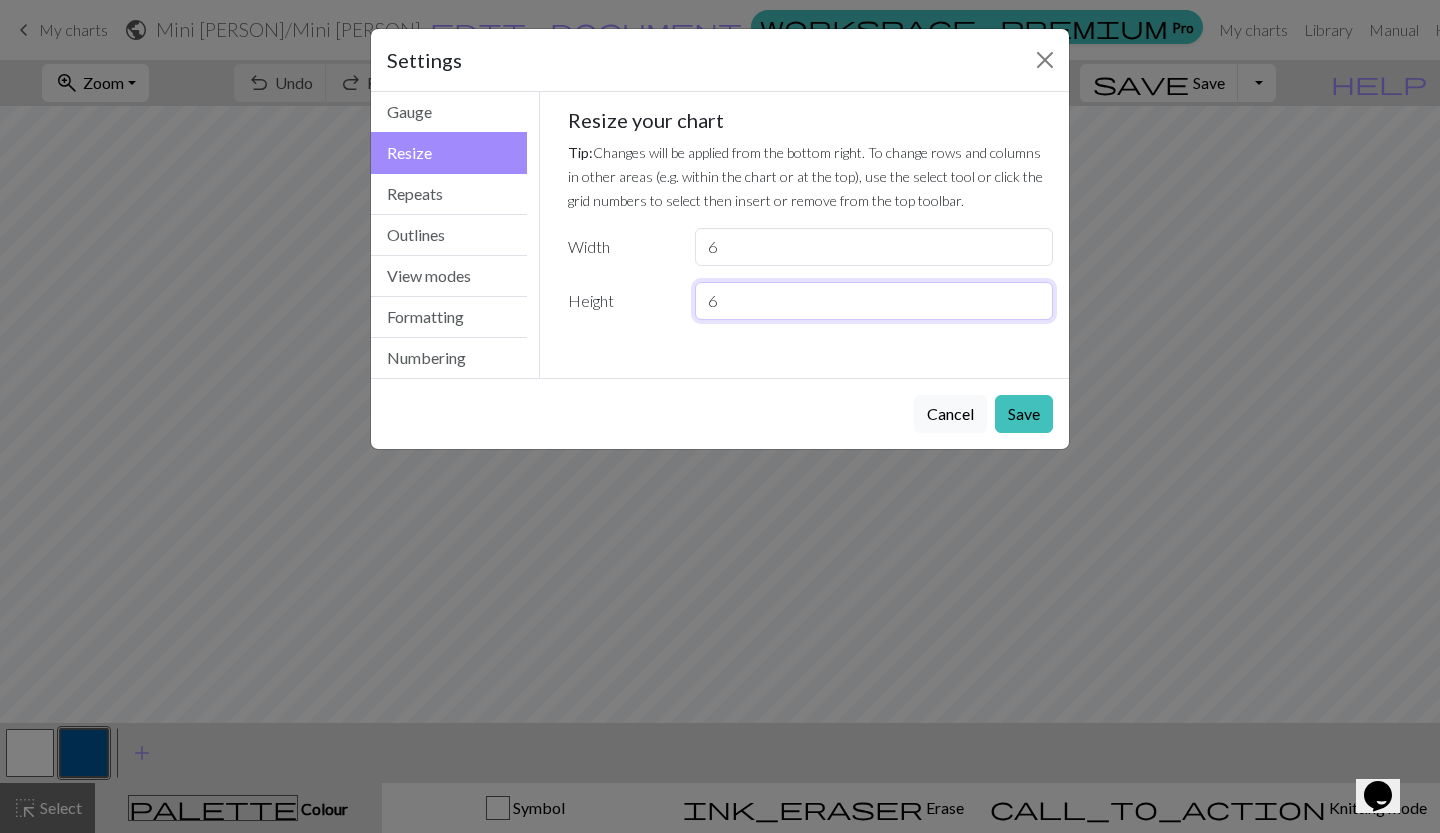 drag, startPoint x: 773, startPoint y: 294, endPoint x: 639, endPoint y: 297, distance: 134.03358 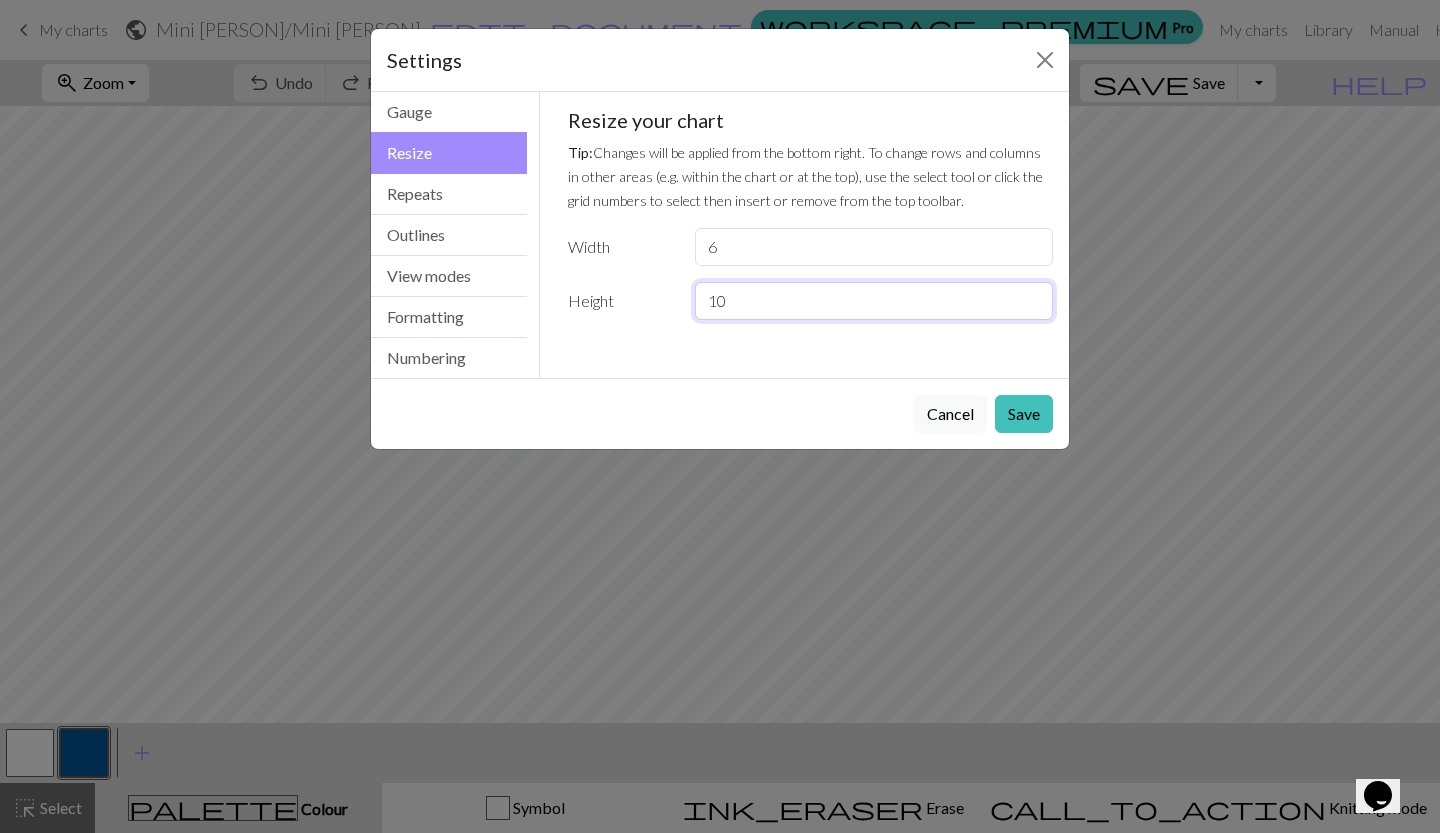 type on "10" 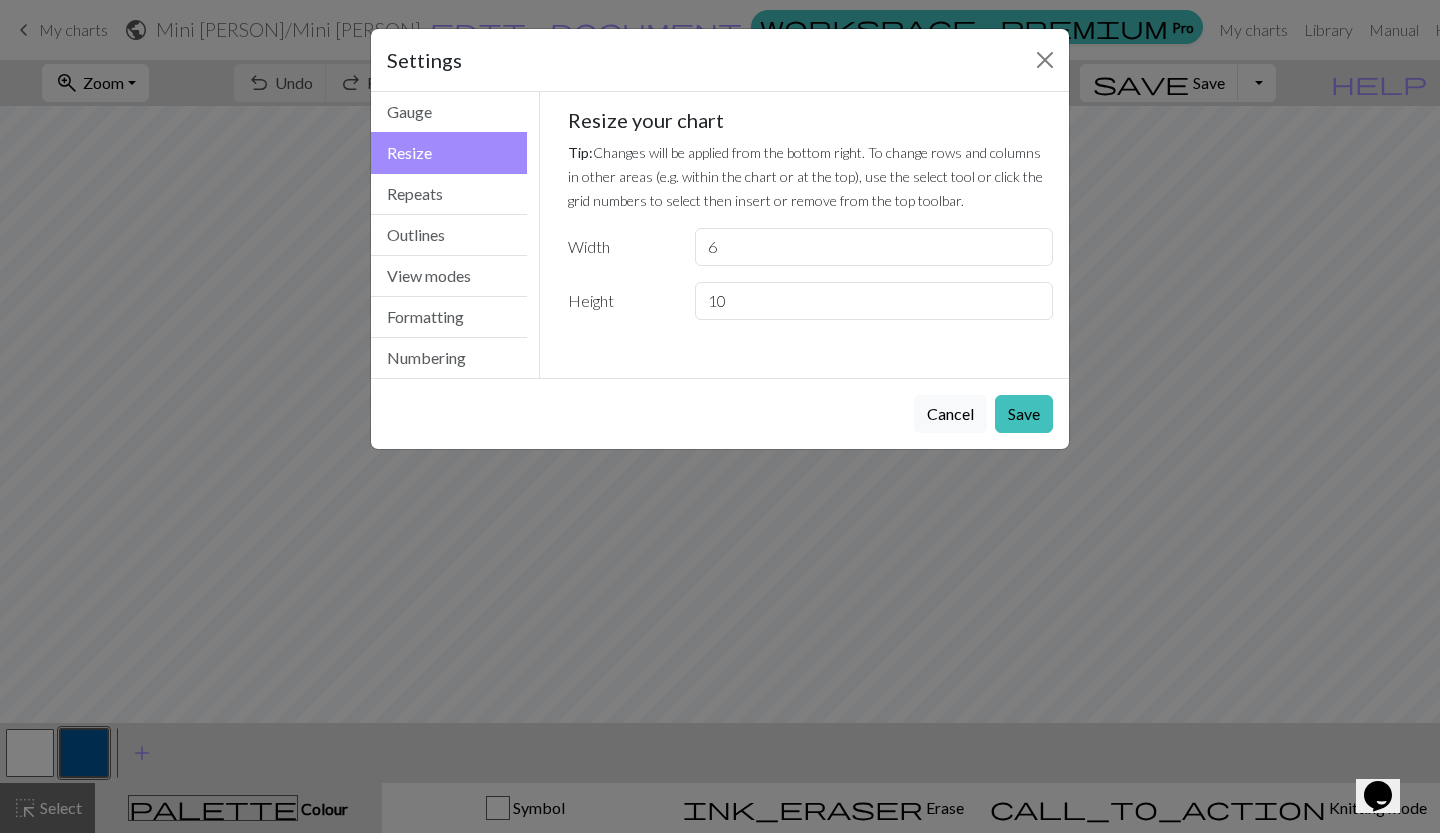 click on "Save" at bounding box center [1024, 414] 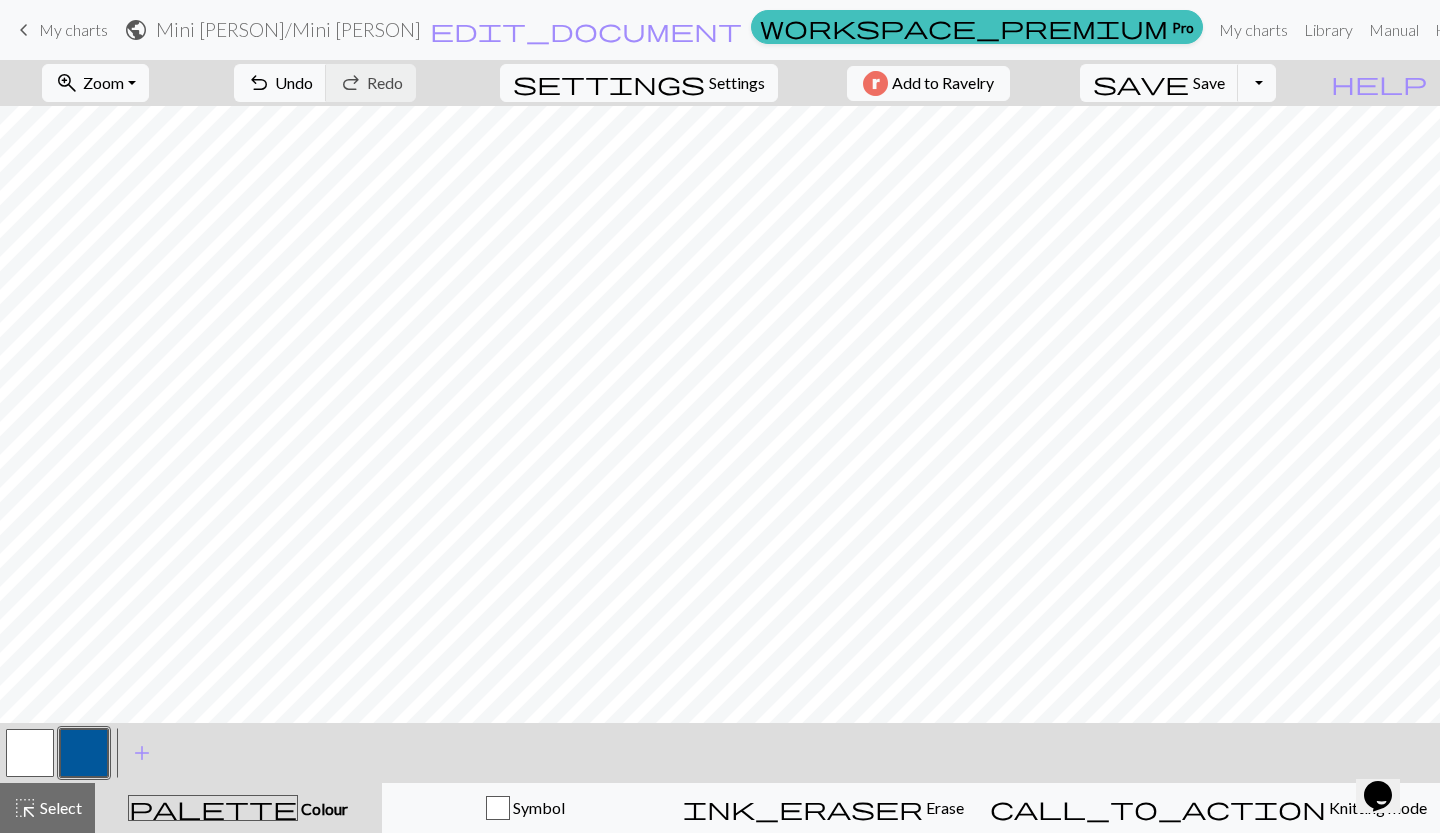 drag, startPoint x: 52, startPoint y: 749, endPoint x: 42, endPoint y: 744, distance: 11.18034 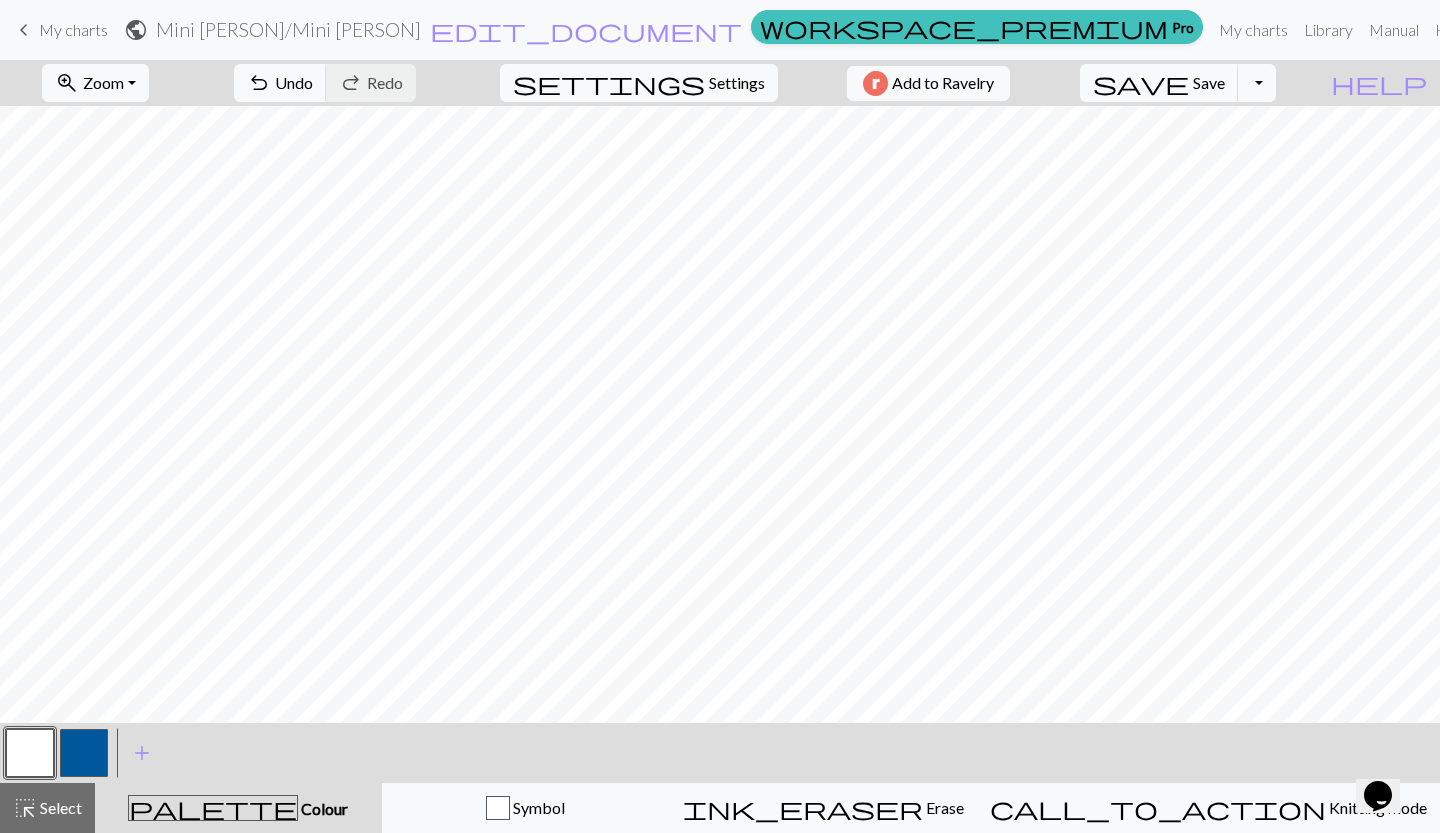 click at bounding box center (84, 753) 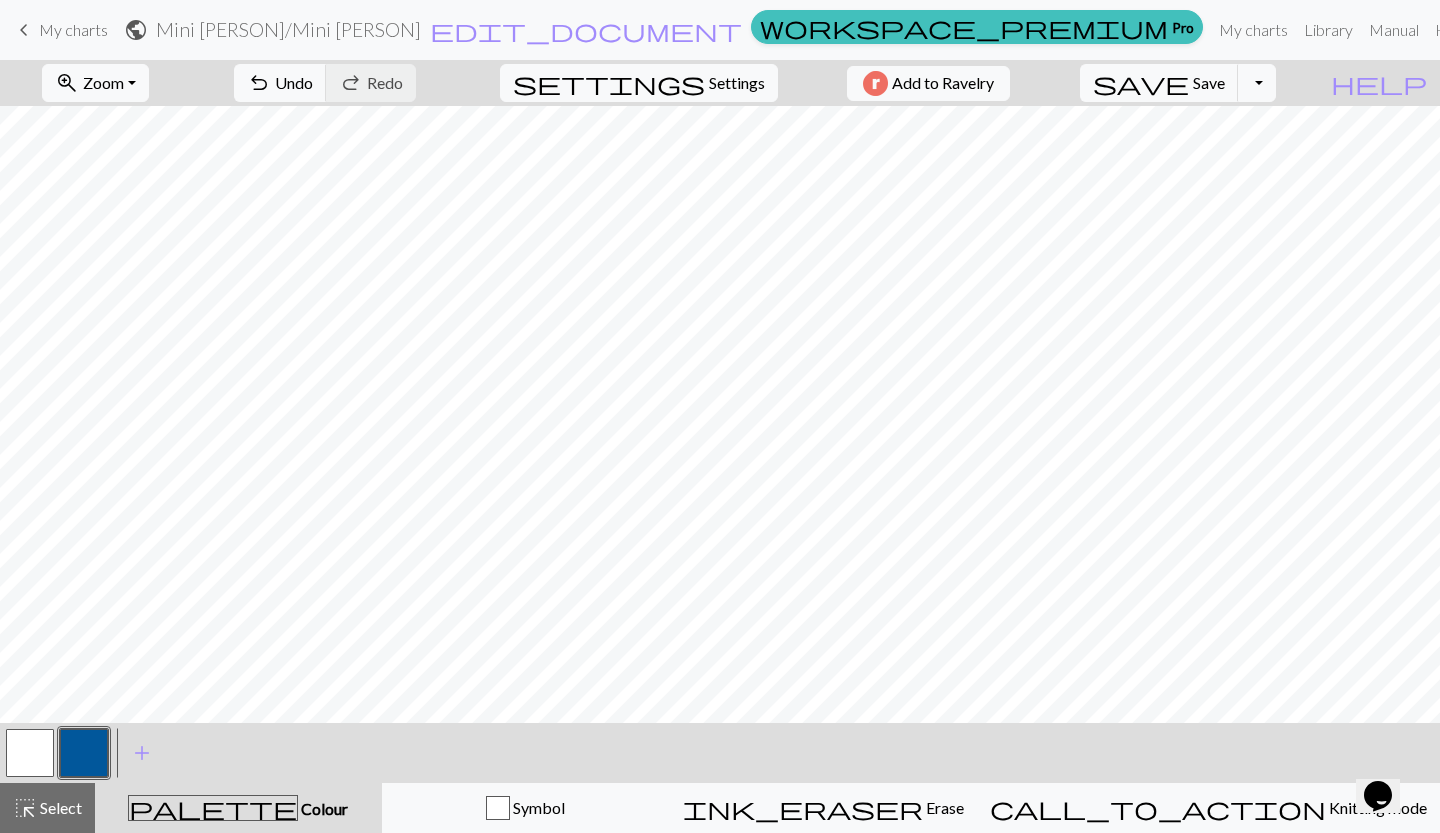 click on "settings" at bounding box center (609, 83) 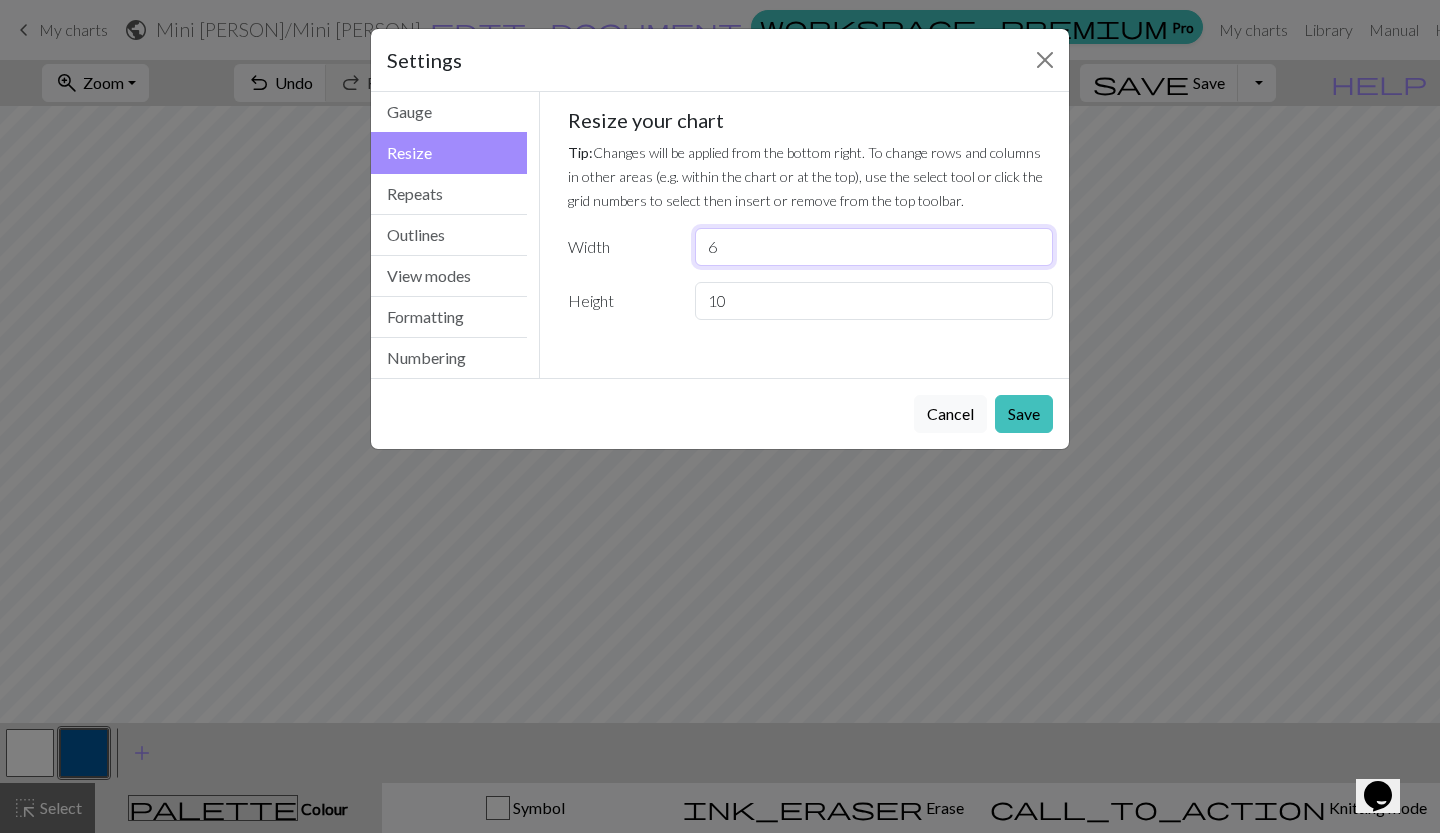 drag, startPoint x: 766, startPoint y: 251, endPoint x: 679, endPoint y: 246, distance: 87.14356 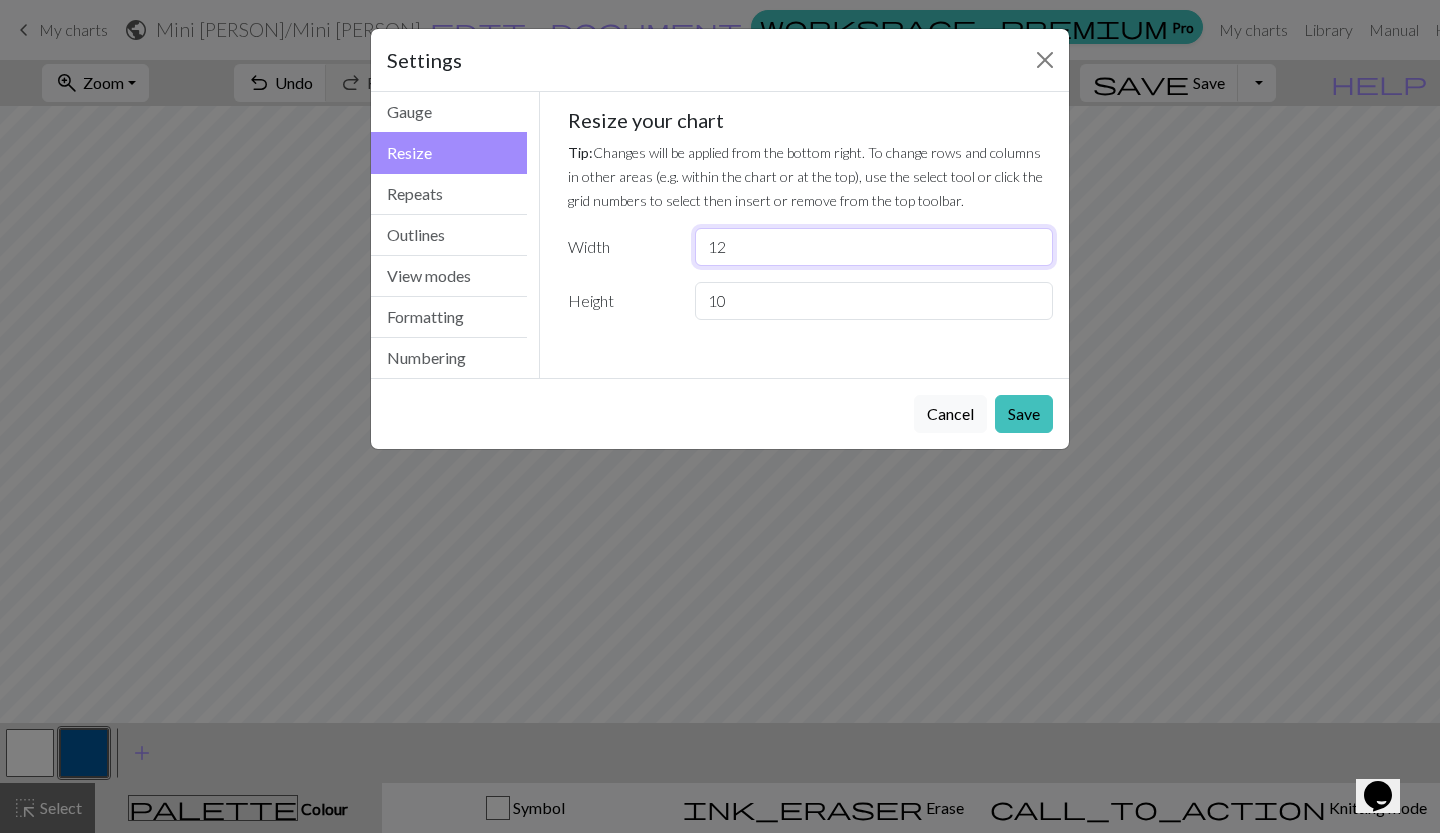 type on "12" 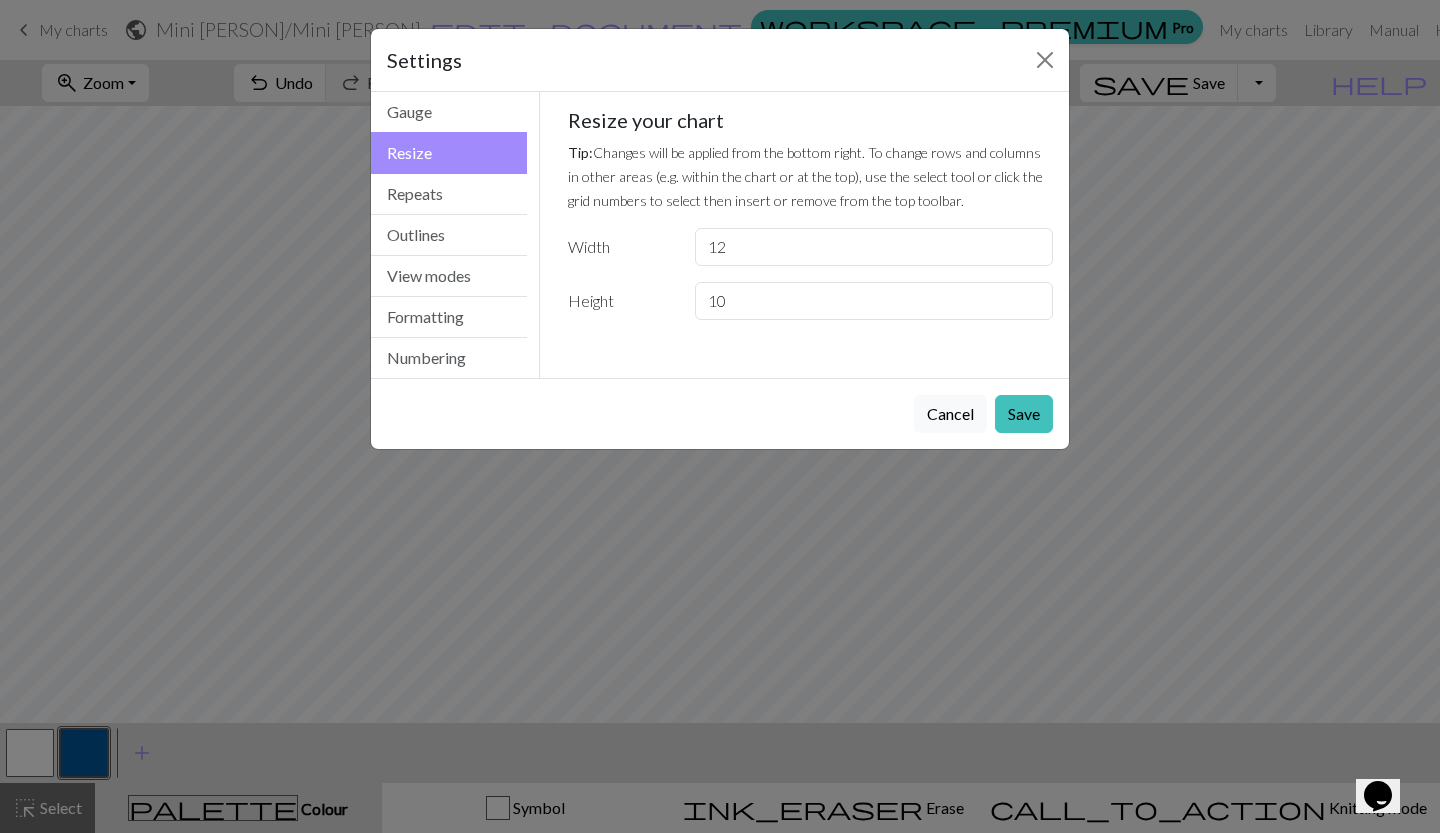click on "Save" at bounding box center [1024, 414] 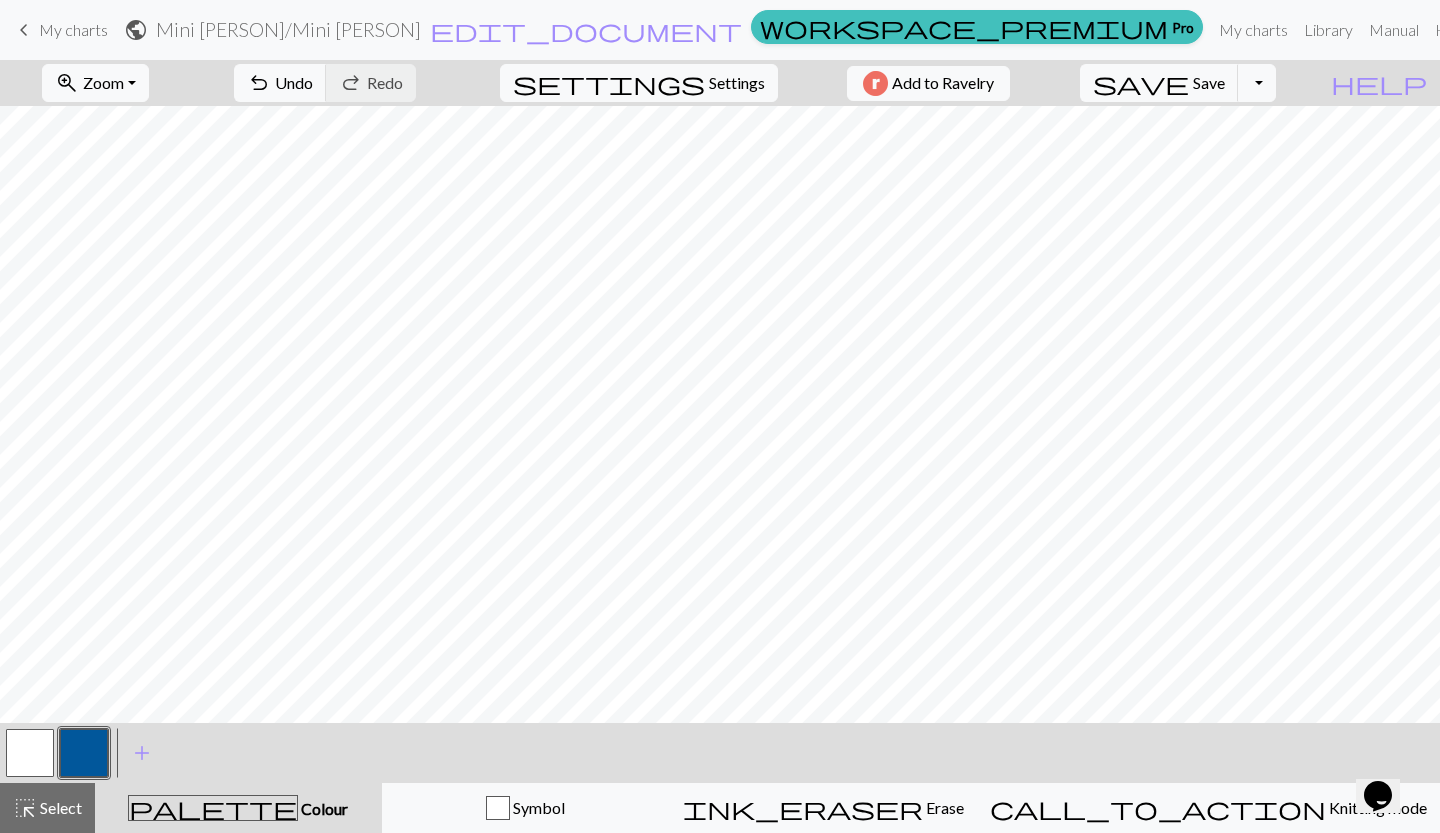 click at bounding box center (30, 753) 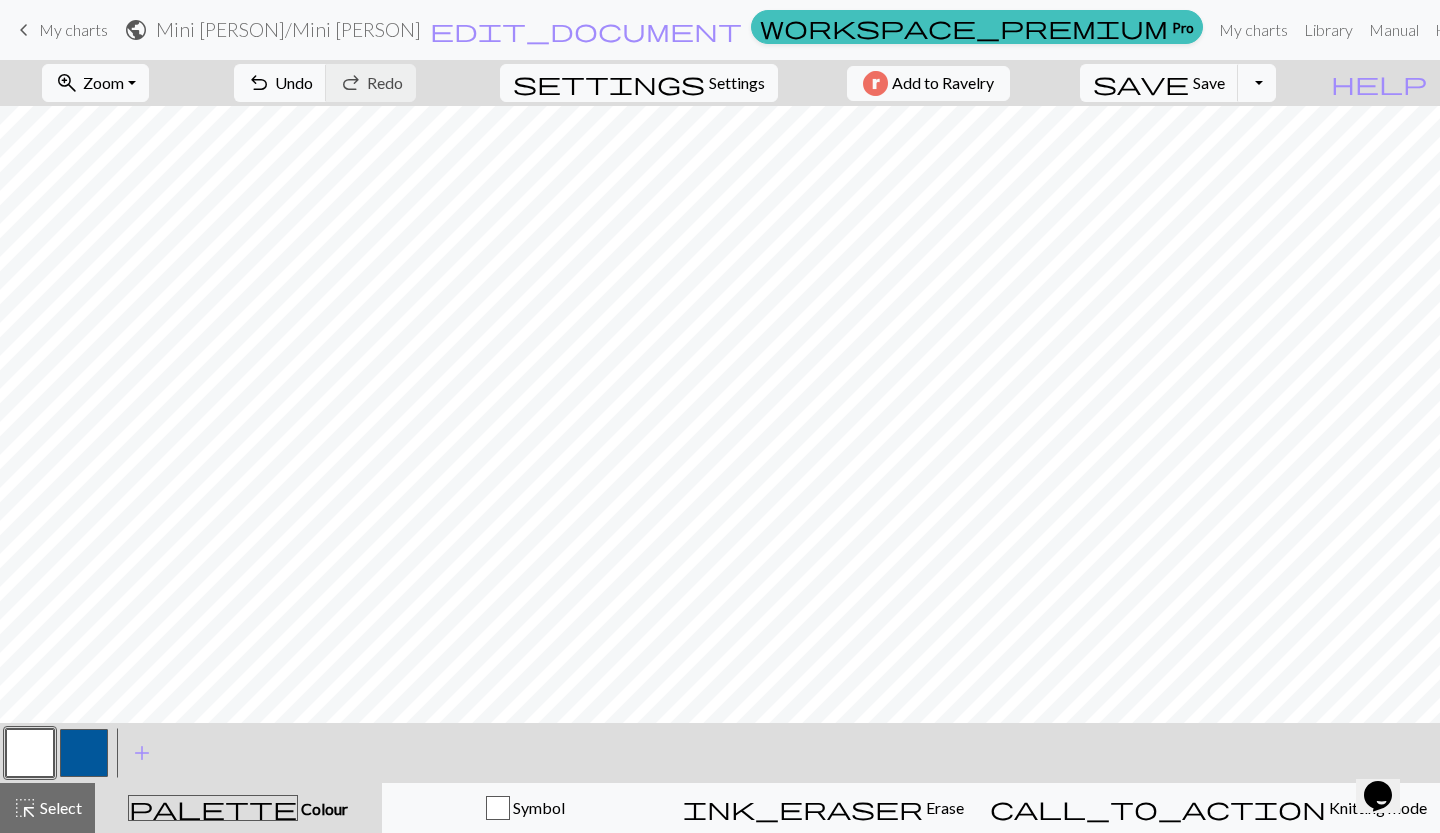 click on "Settings" at bounding box center (737, 83) 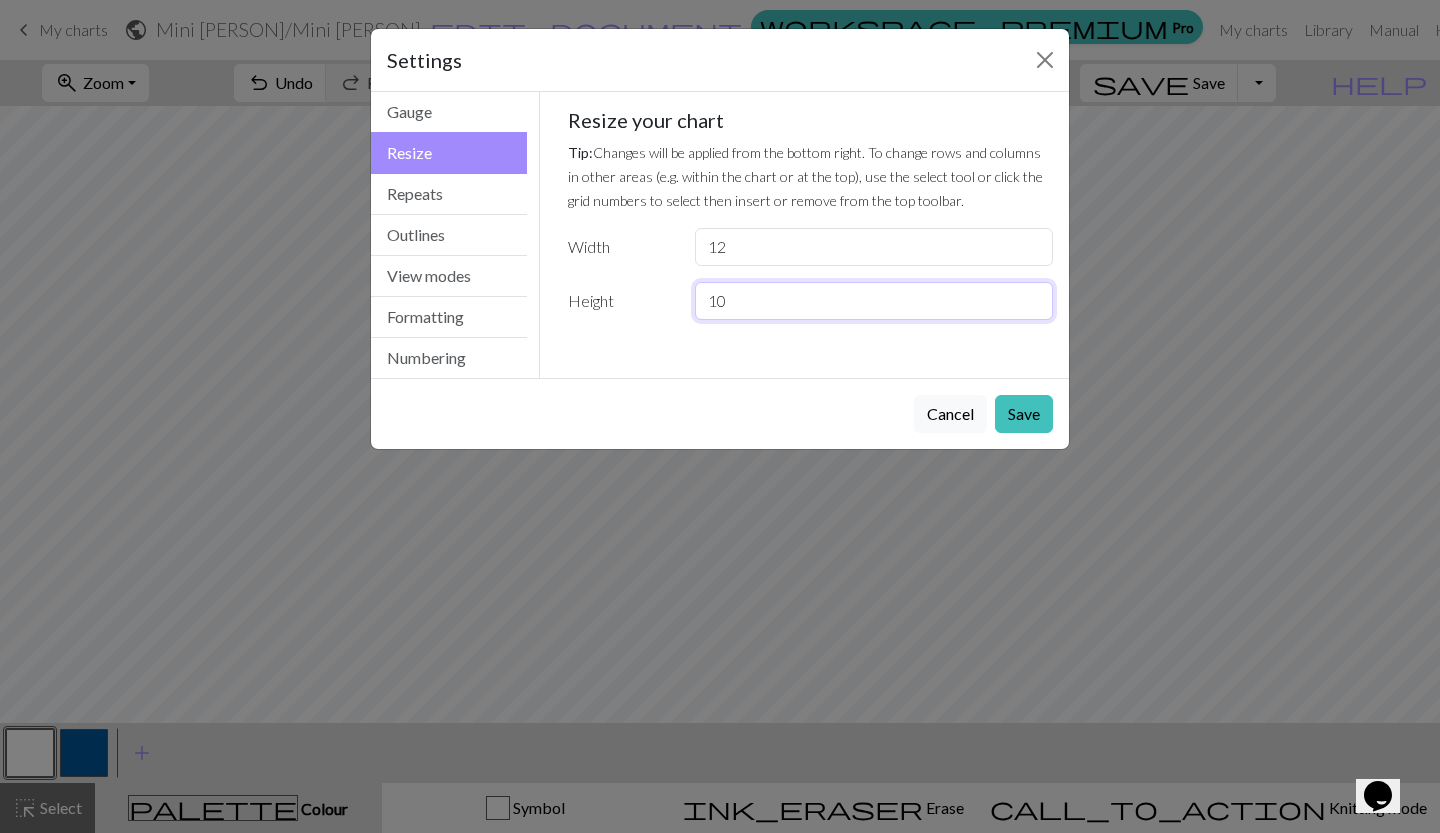 click on "10" at bounding box center (874, 301) 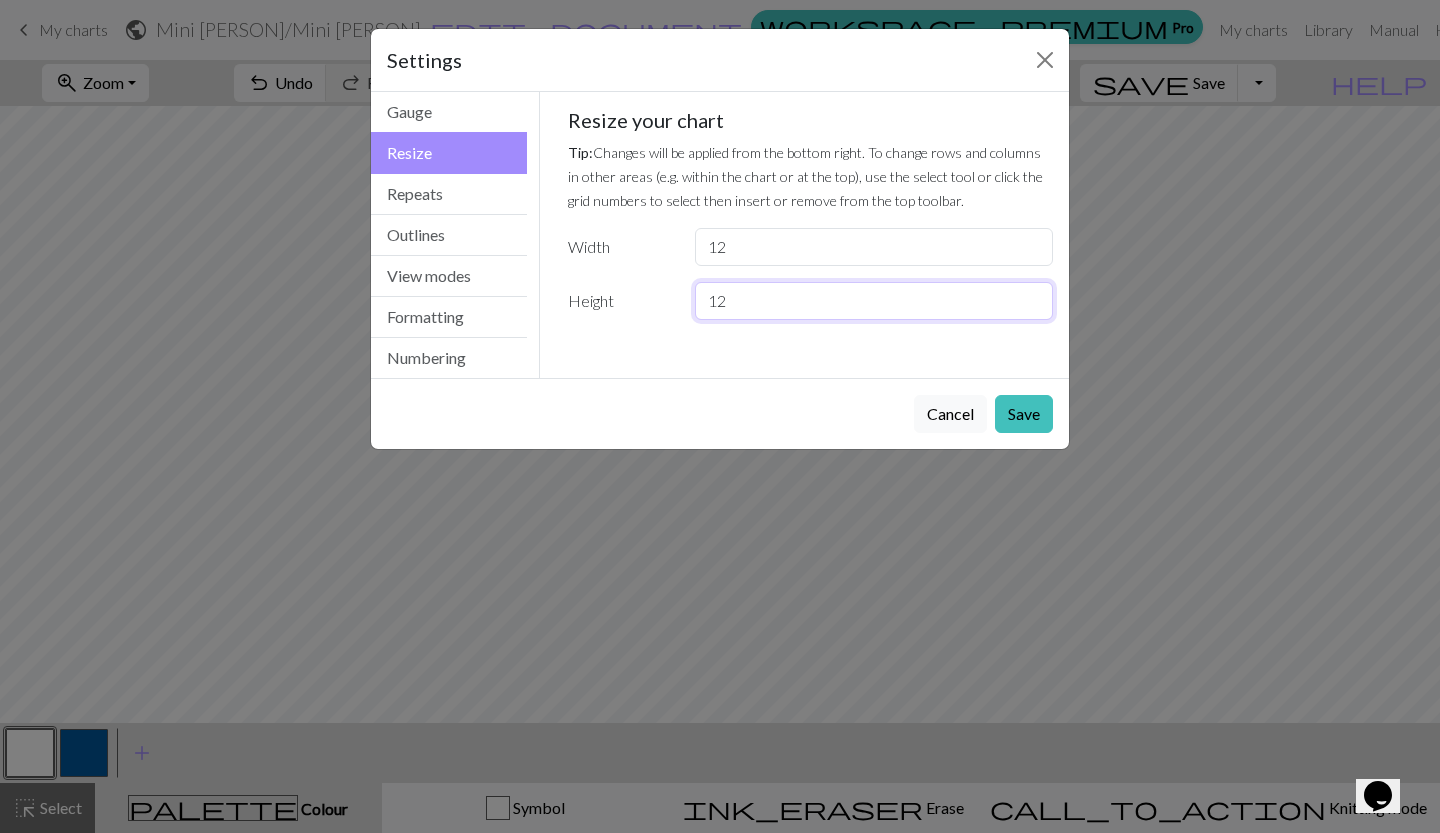 type on "12" 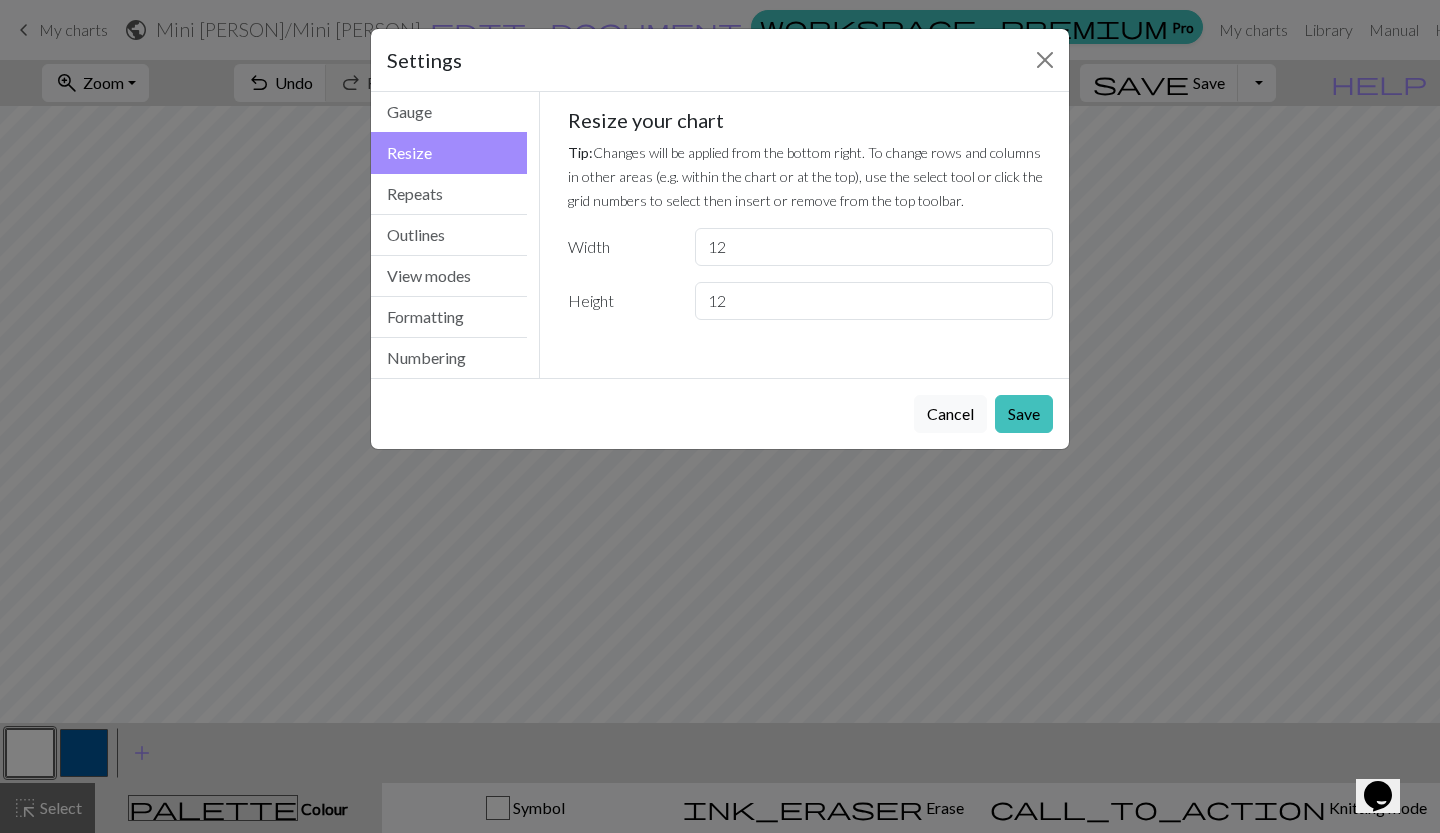 click on "Save" at bounding box center [1024, 414] 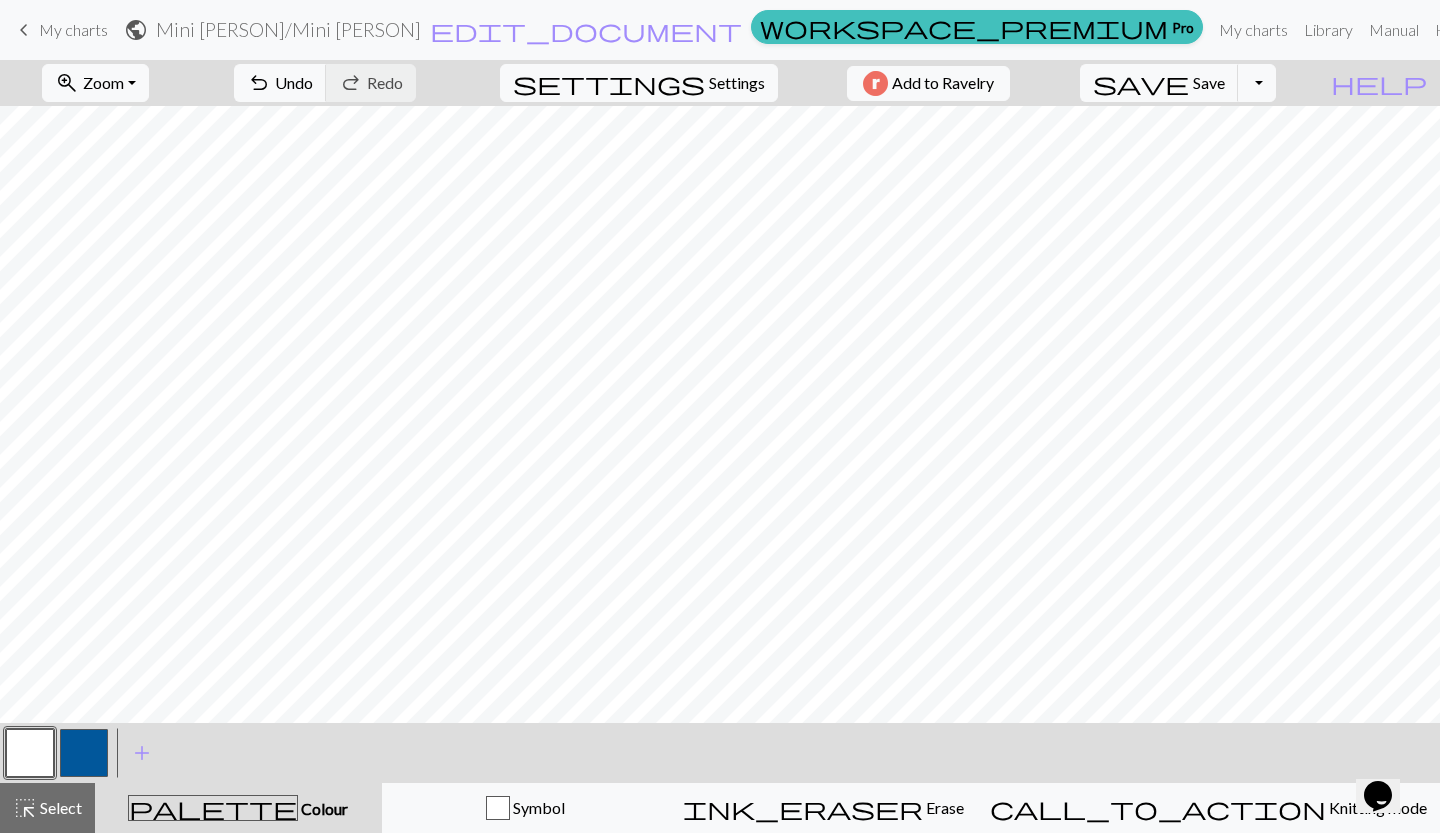 click at bounding box center [84, 753] 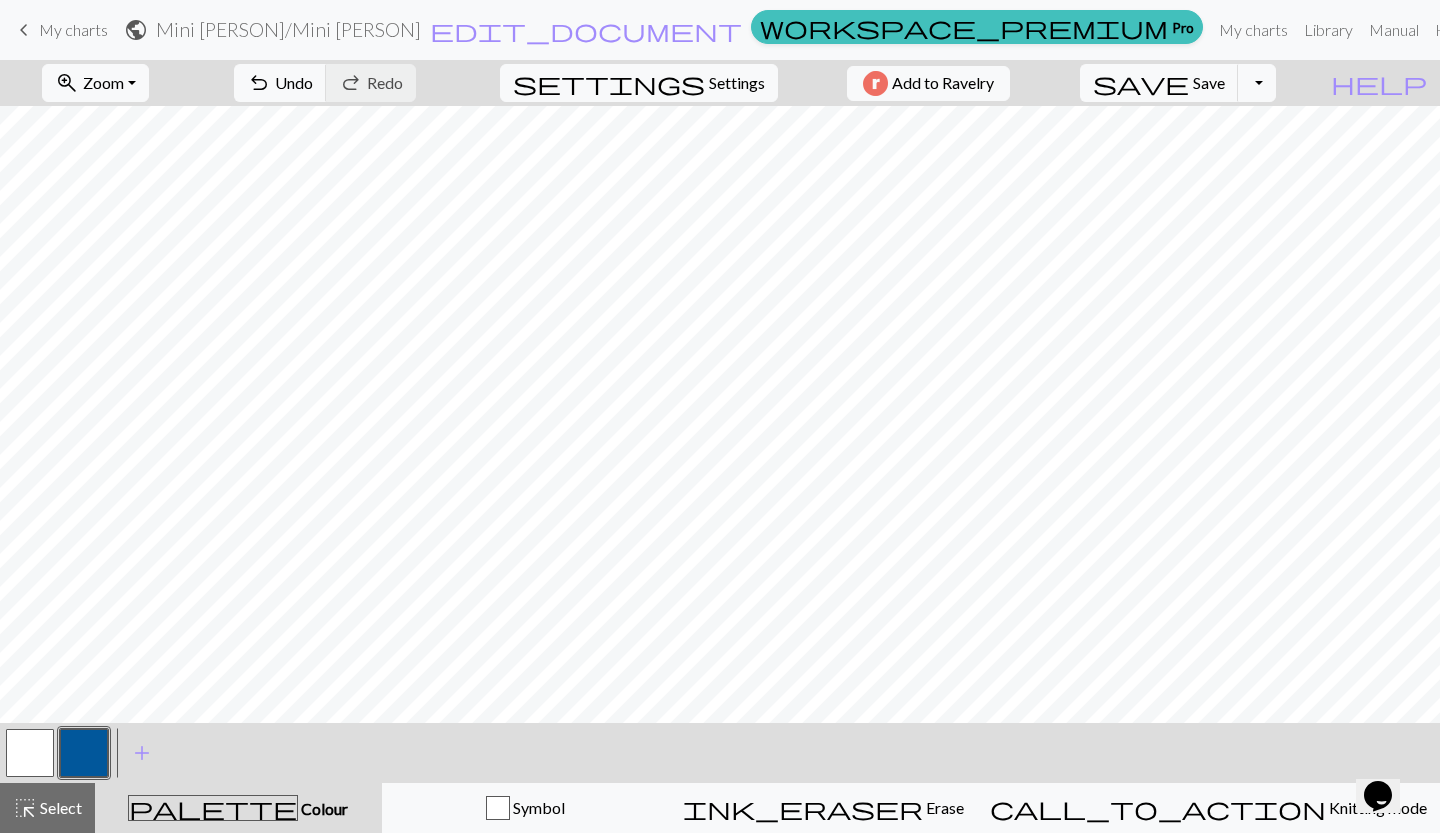 drag, startPoint x: 22, startPoint y: 761, endPoint x: 35, endPoint y: 744, distance: 21.400934 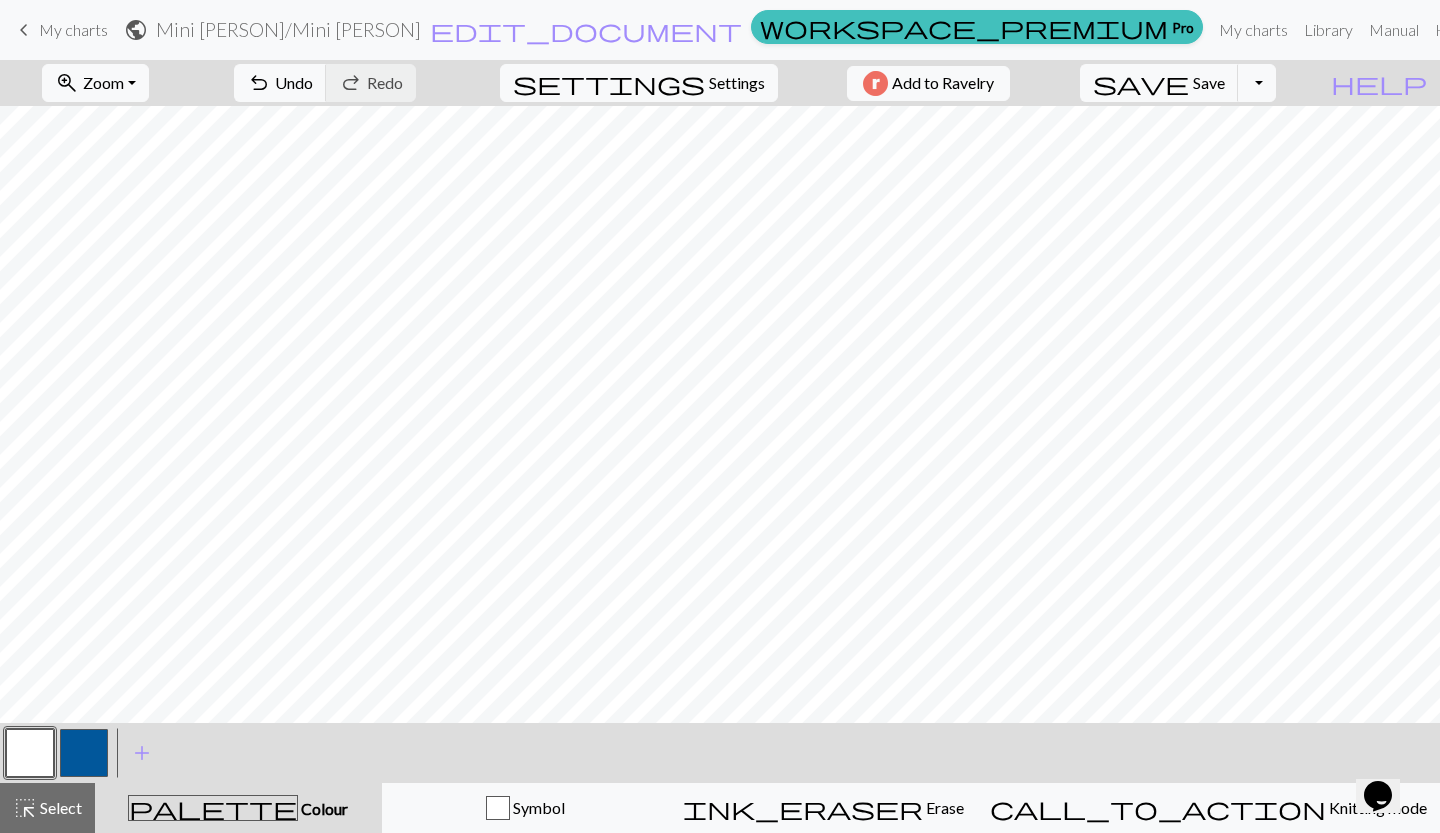 click at bounding box center (84, 753) 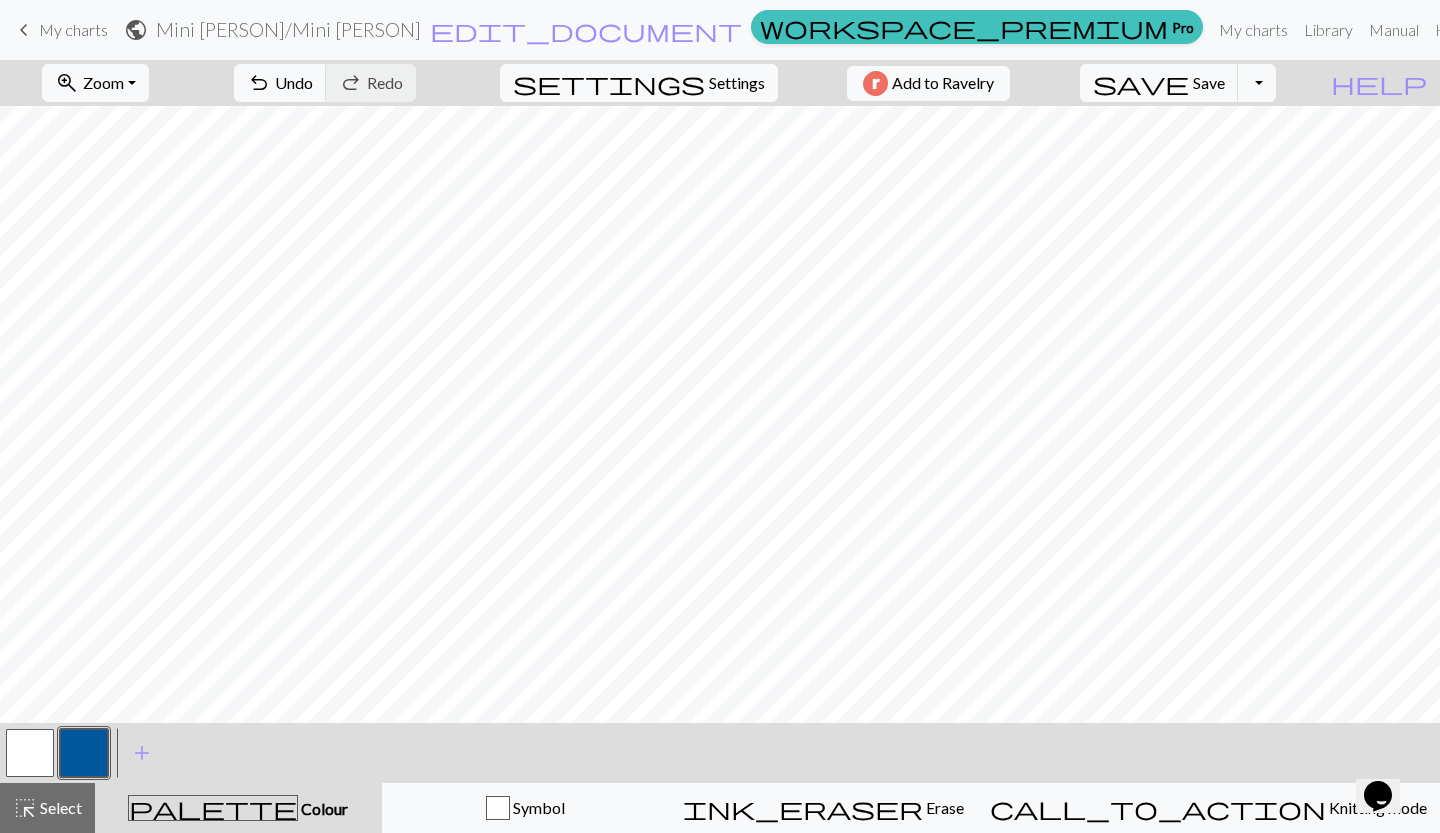 click on "add" at bounding box center (142, 753) 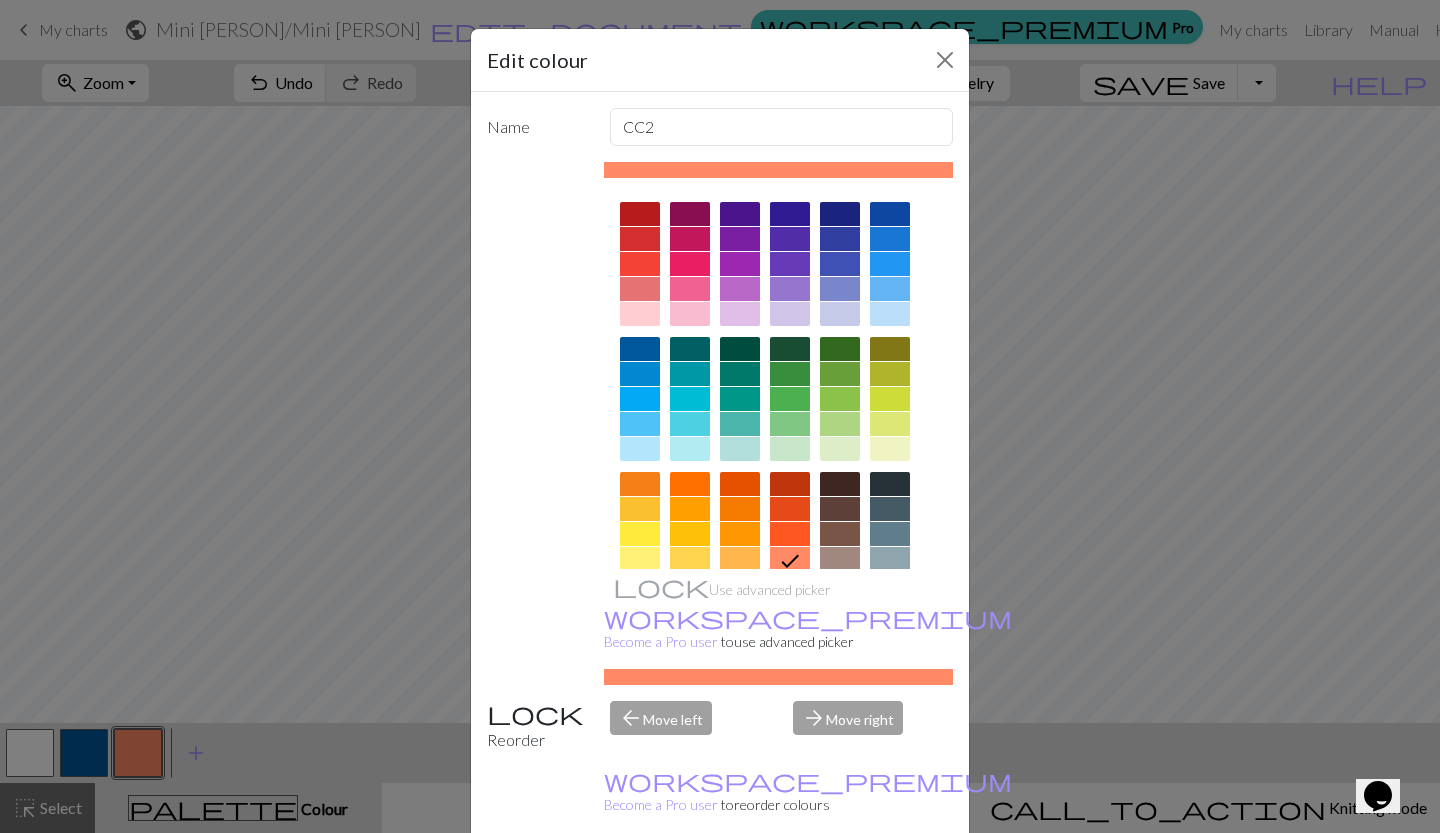 click at bounding box center [690, 449] 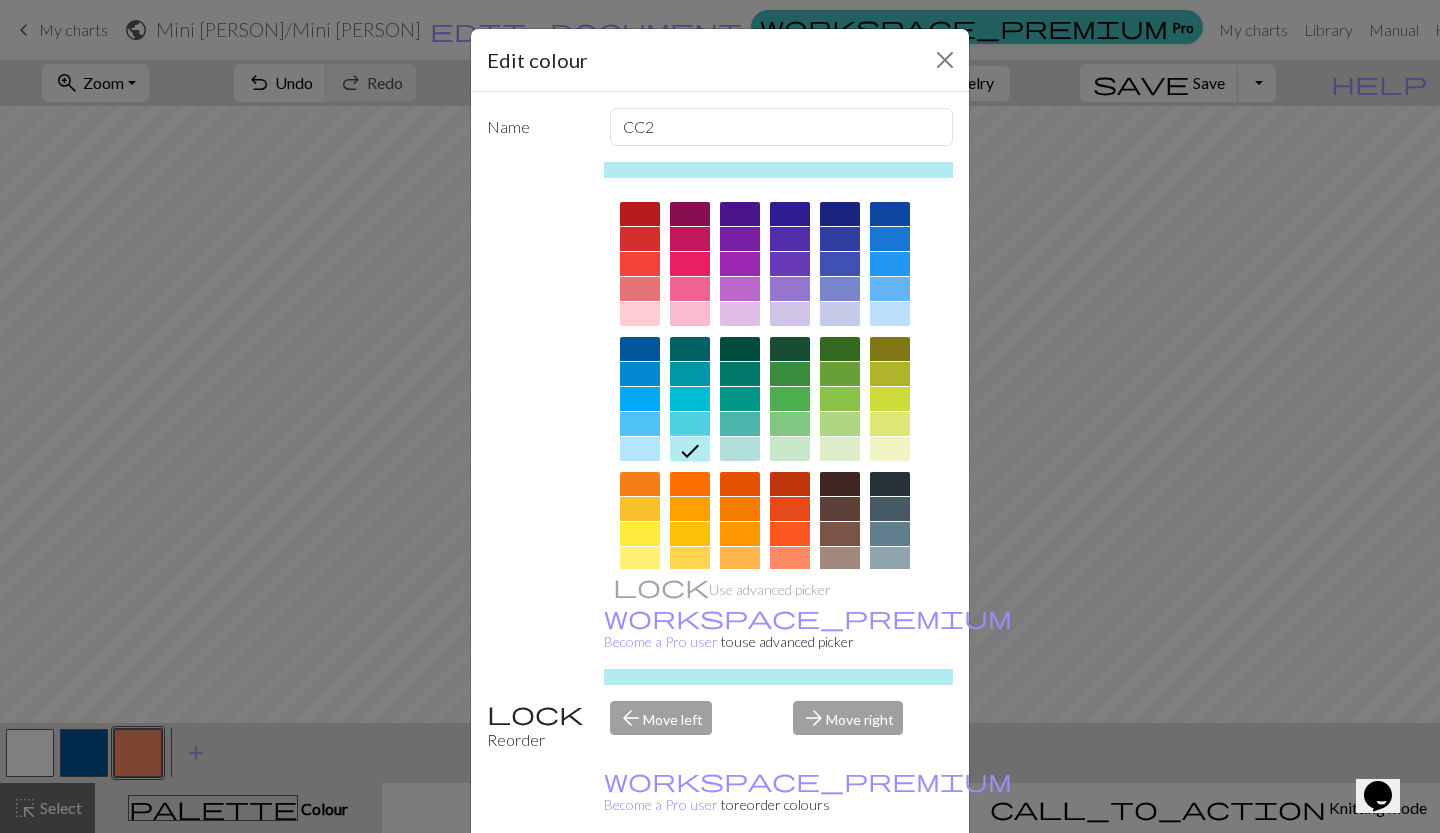 drag, startPoint x: 823, startPoint y: 809, endPoint x: 780, endPoint y: 750, distance: 73.00685 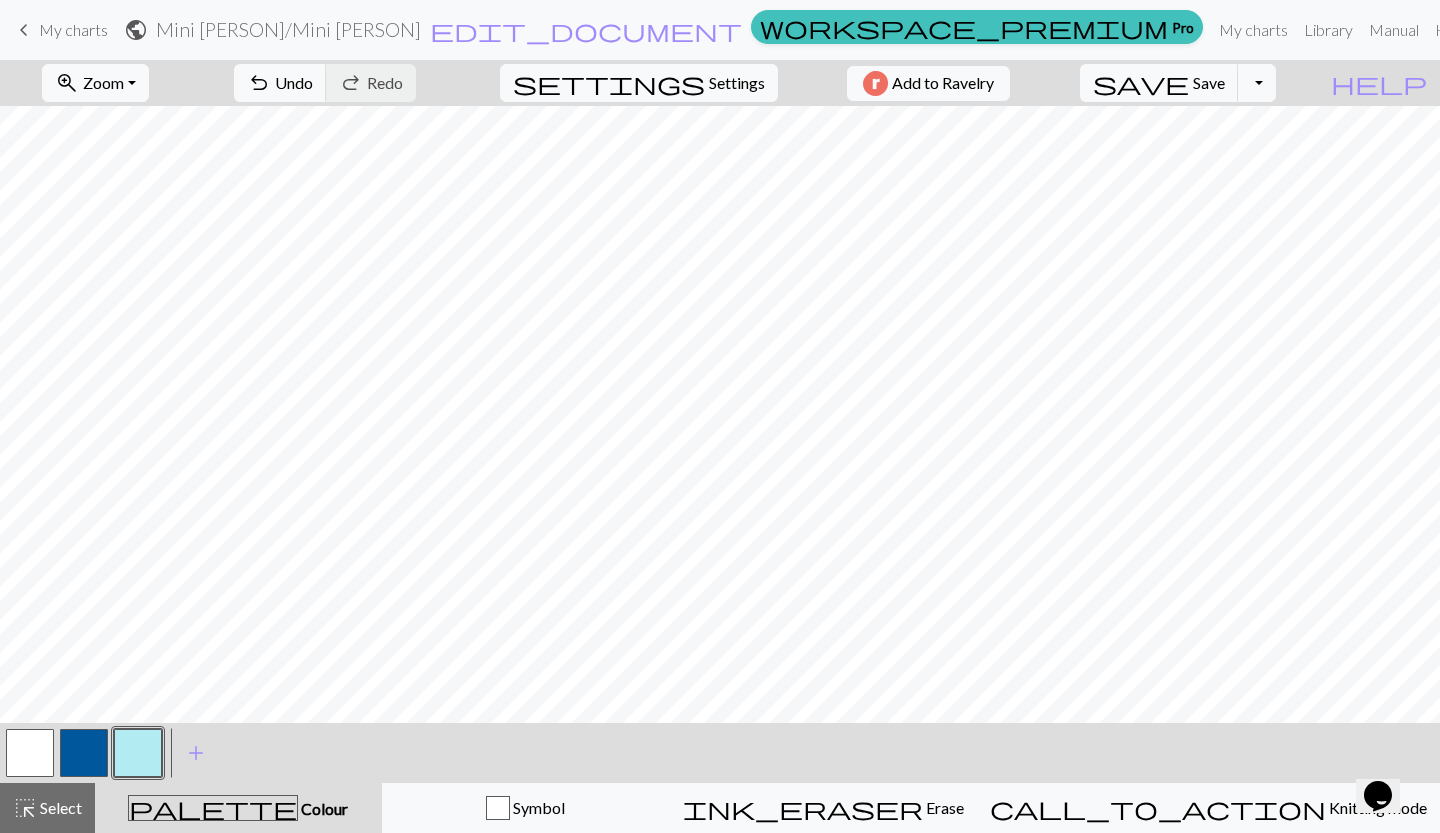 drag, startPoint x: 86, startPoint y: 759, endPoint x: 144, endPoint y: 731, distance: 64.40497 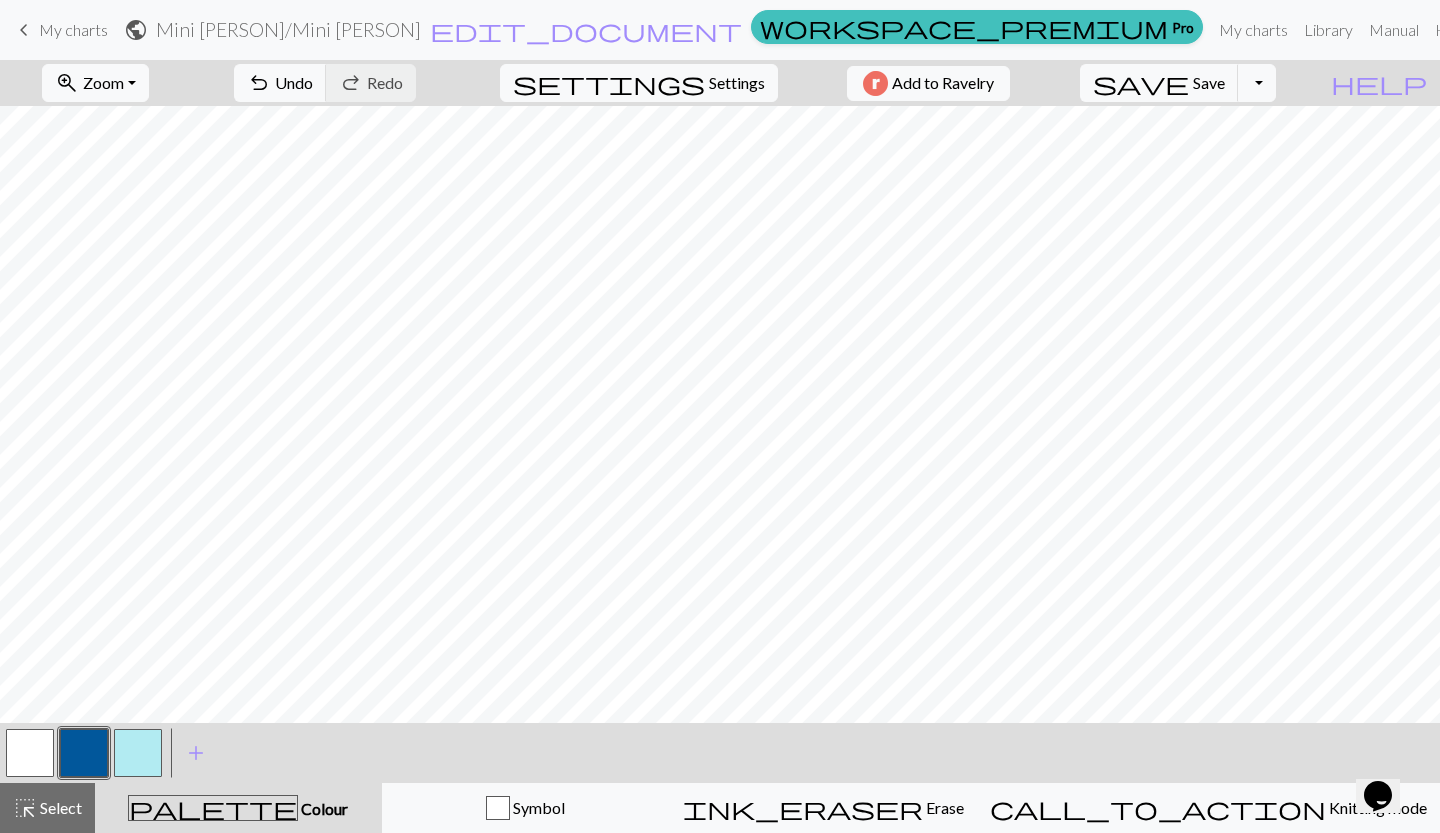 drag, startPoint x: 42, startPoint y: 747, endPoint x: 84, endPoint y: 727, distance: 46.518814 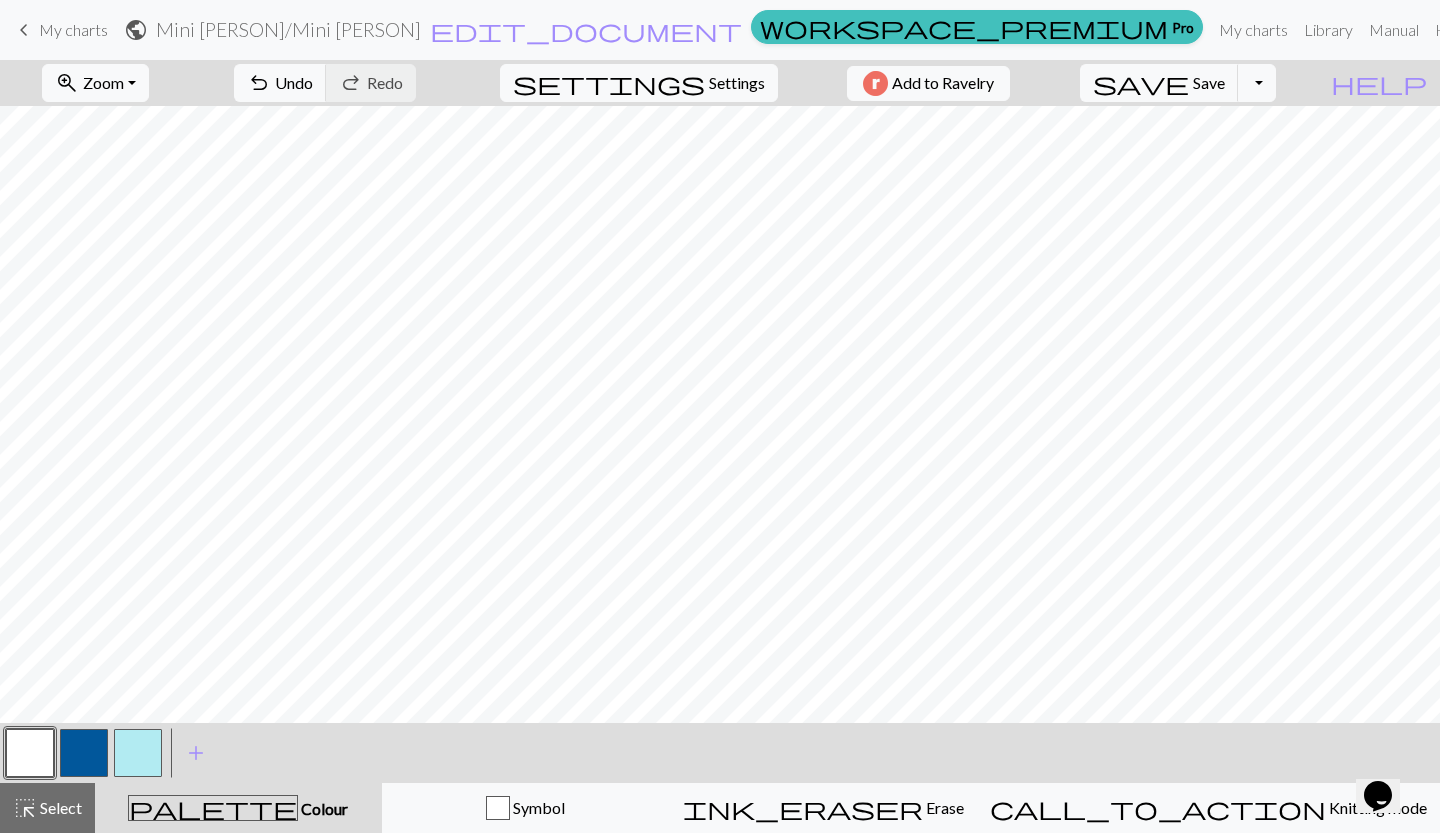 click at bounding box center [30, 753] 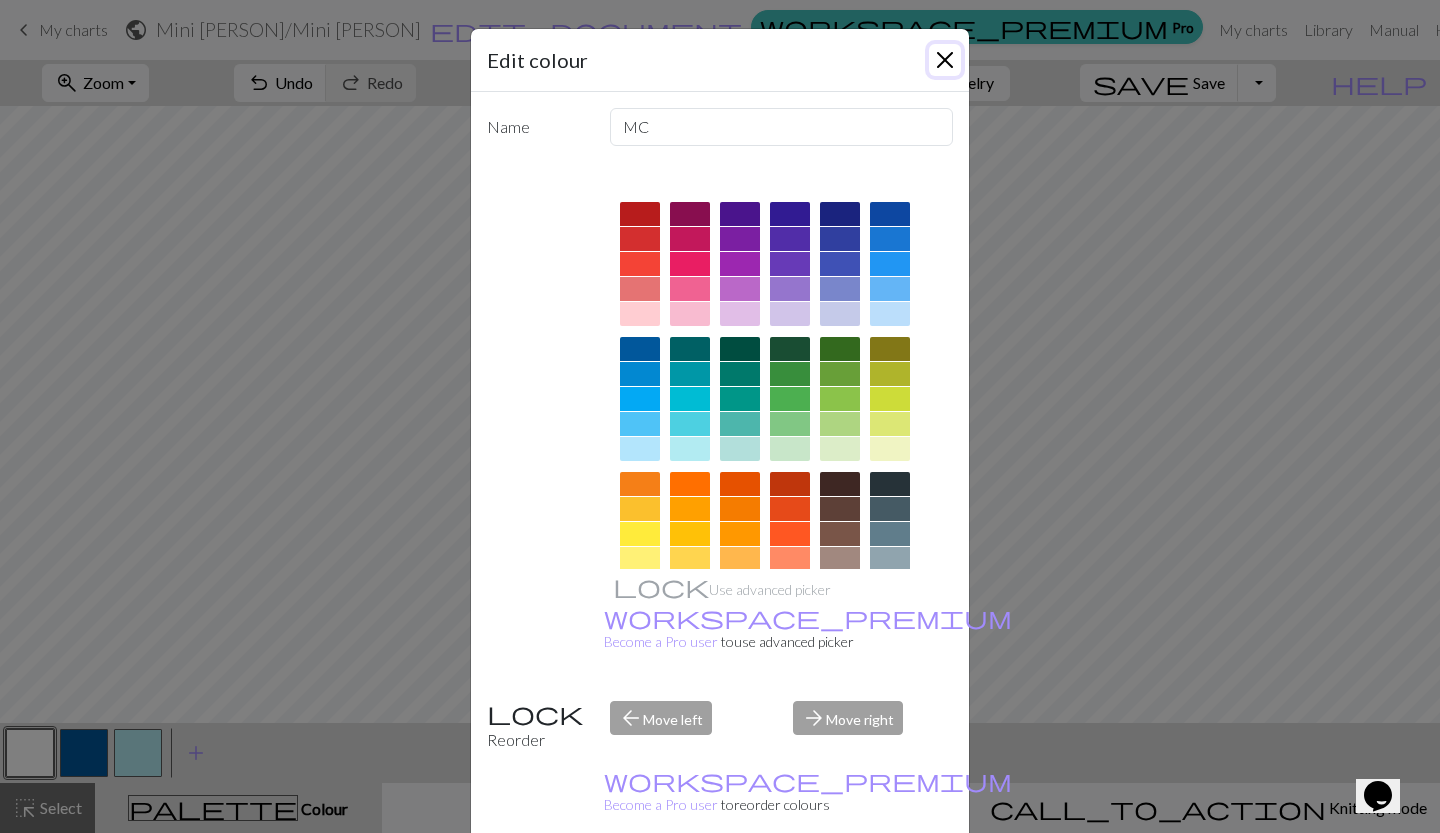 click at bounding box center [945, 60] 